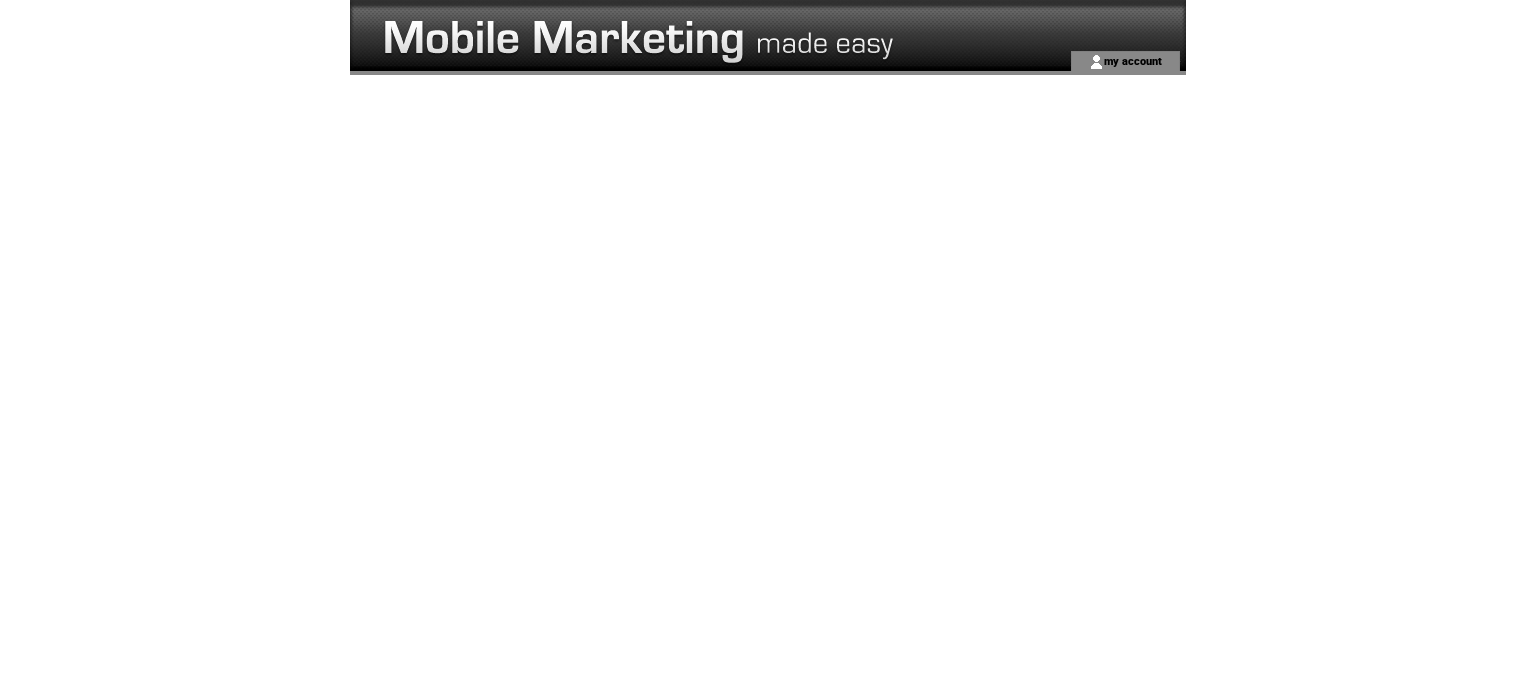 scroll, scrollTop: 0, scrollLeft: 0, axis: both 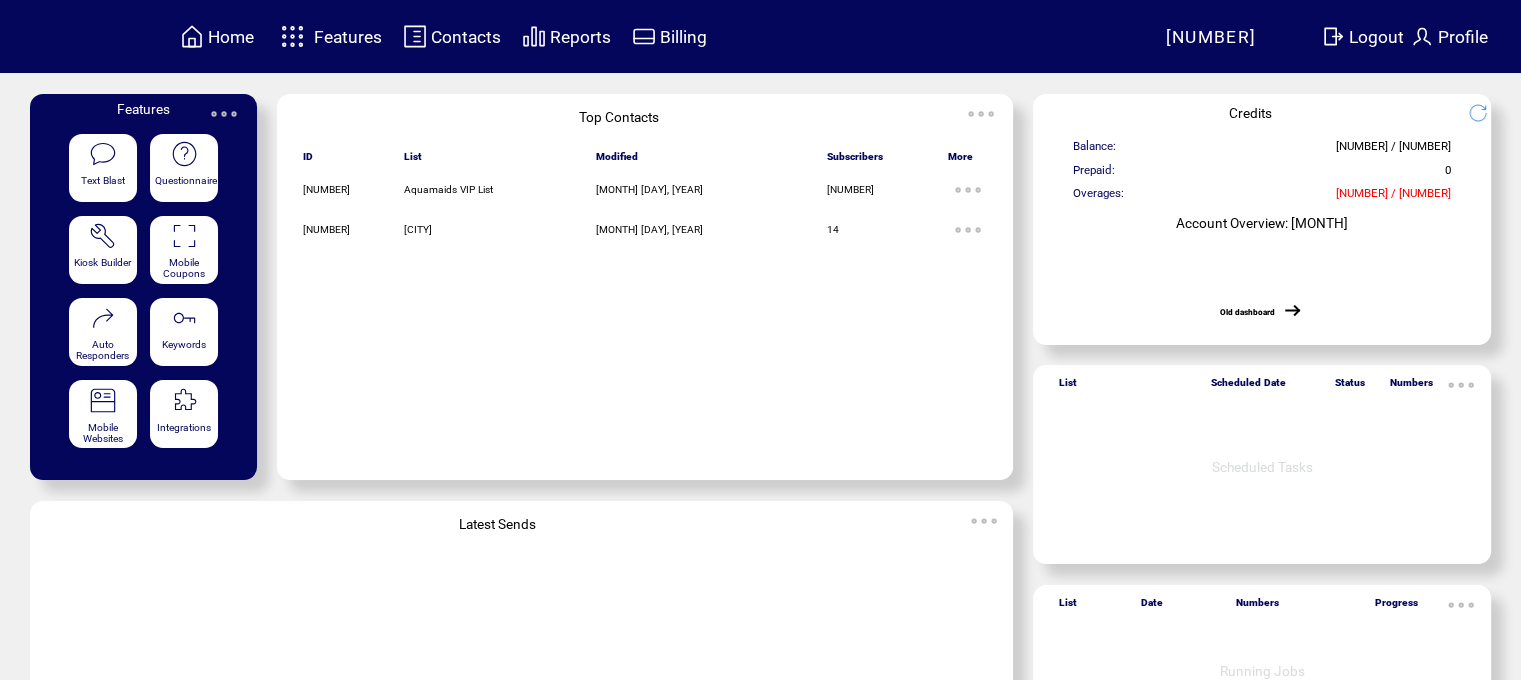 click at bounding box center [292, 36] 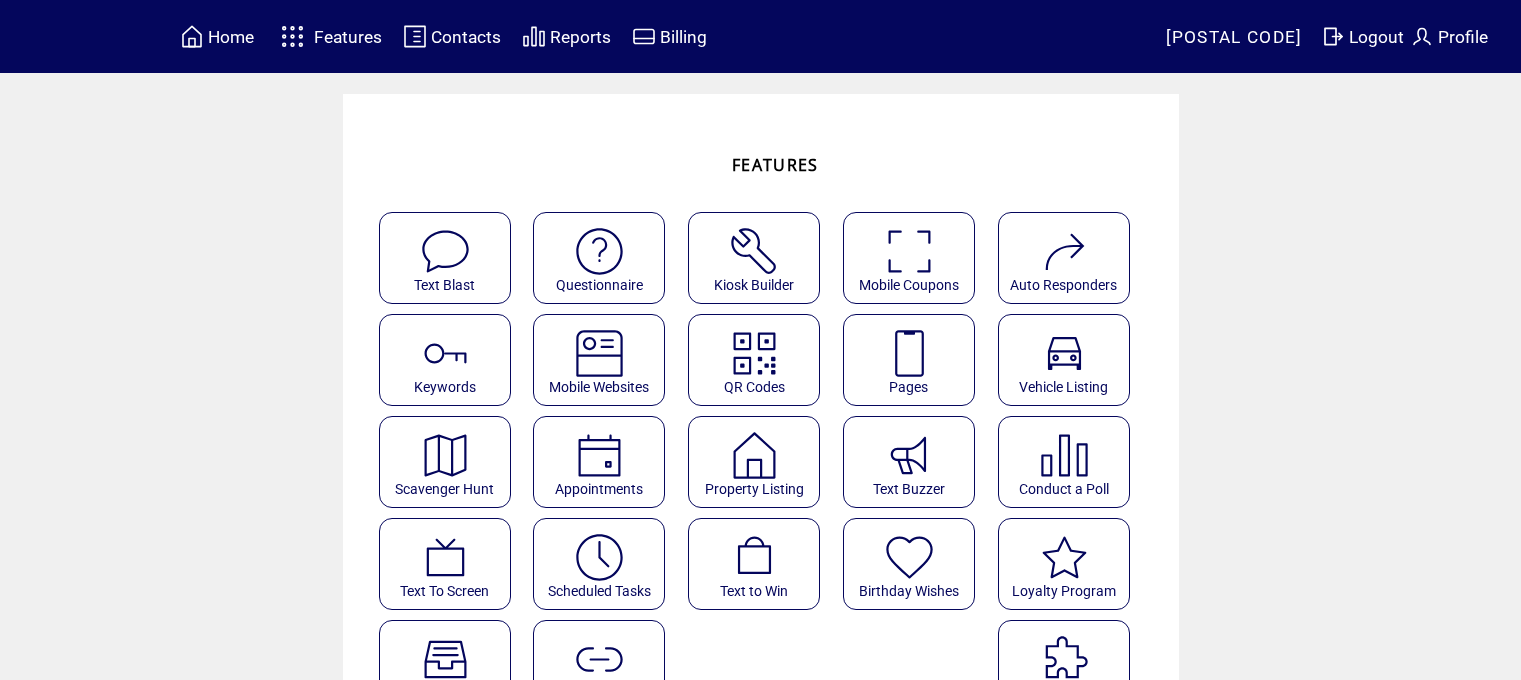 scroll, scrollTop: 0, scrollLeft: 0, axis: both 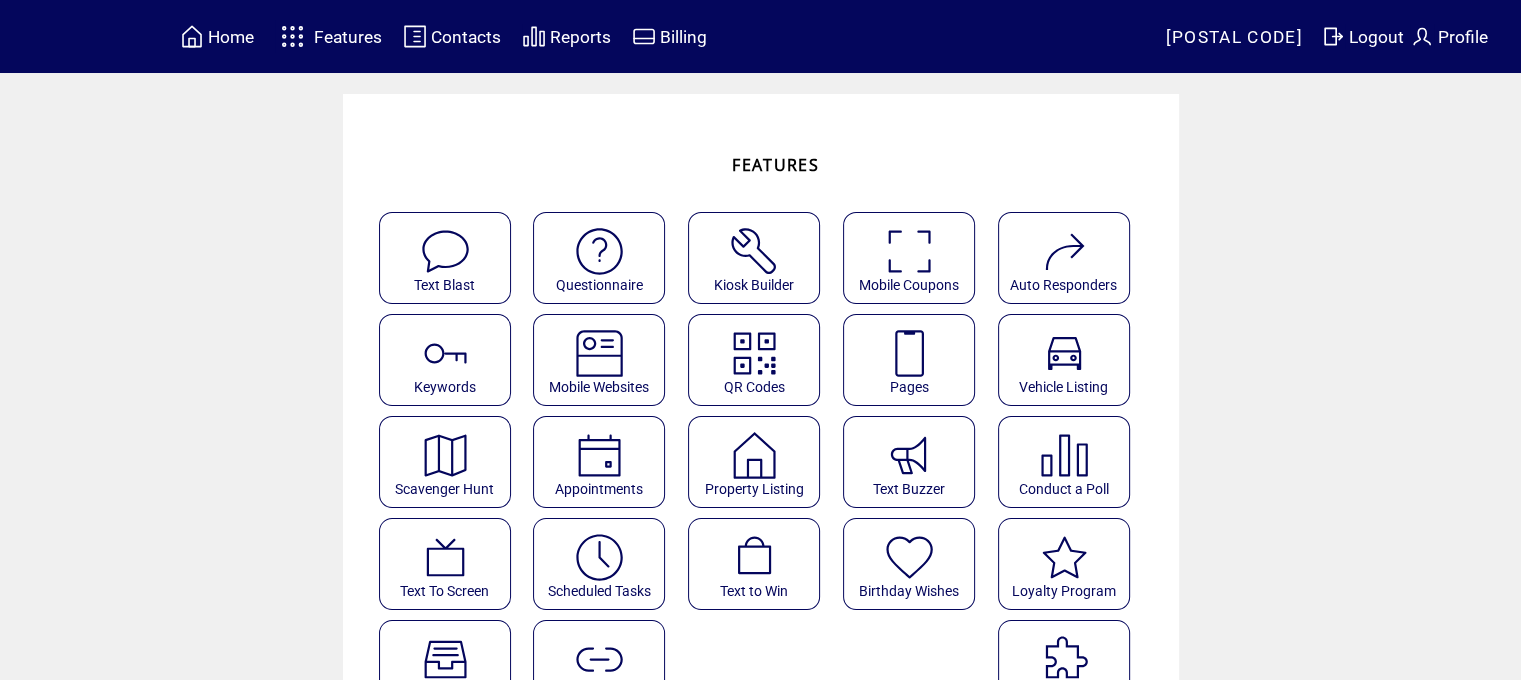 click at bounding box center (445, 251) 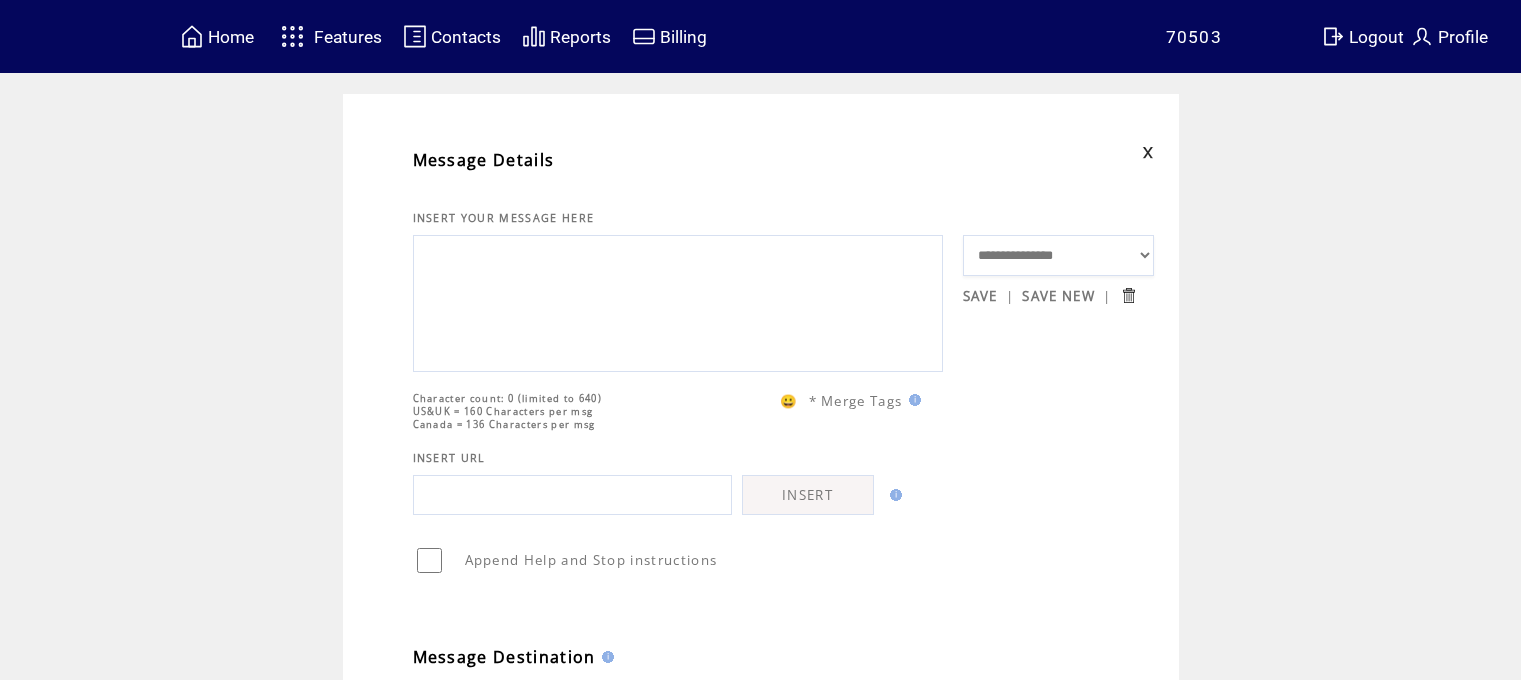 scroll, scrollTop: 0, scrollLeft: 0, axis: both 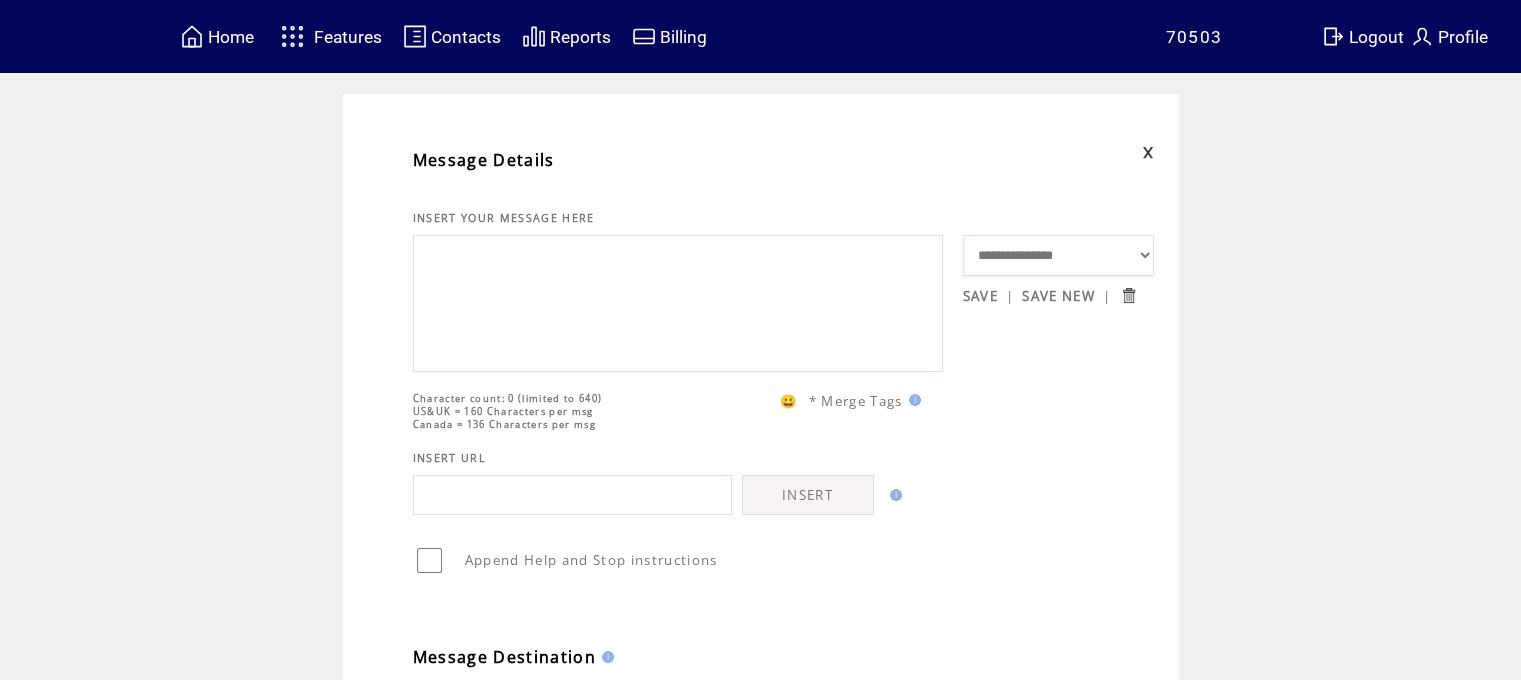 click on "**********" at bounding box center [1059, 256] 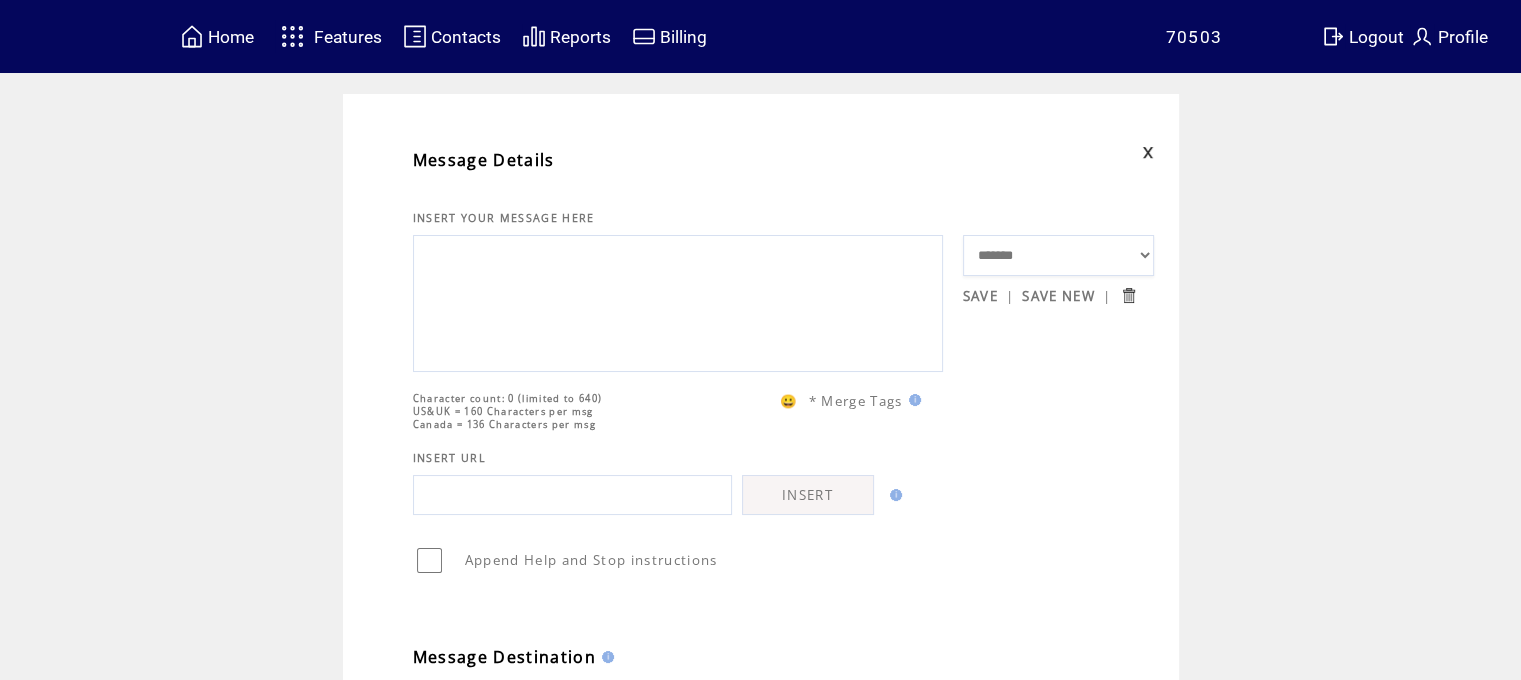 click on "**********" at bounding box center [1059, 256] 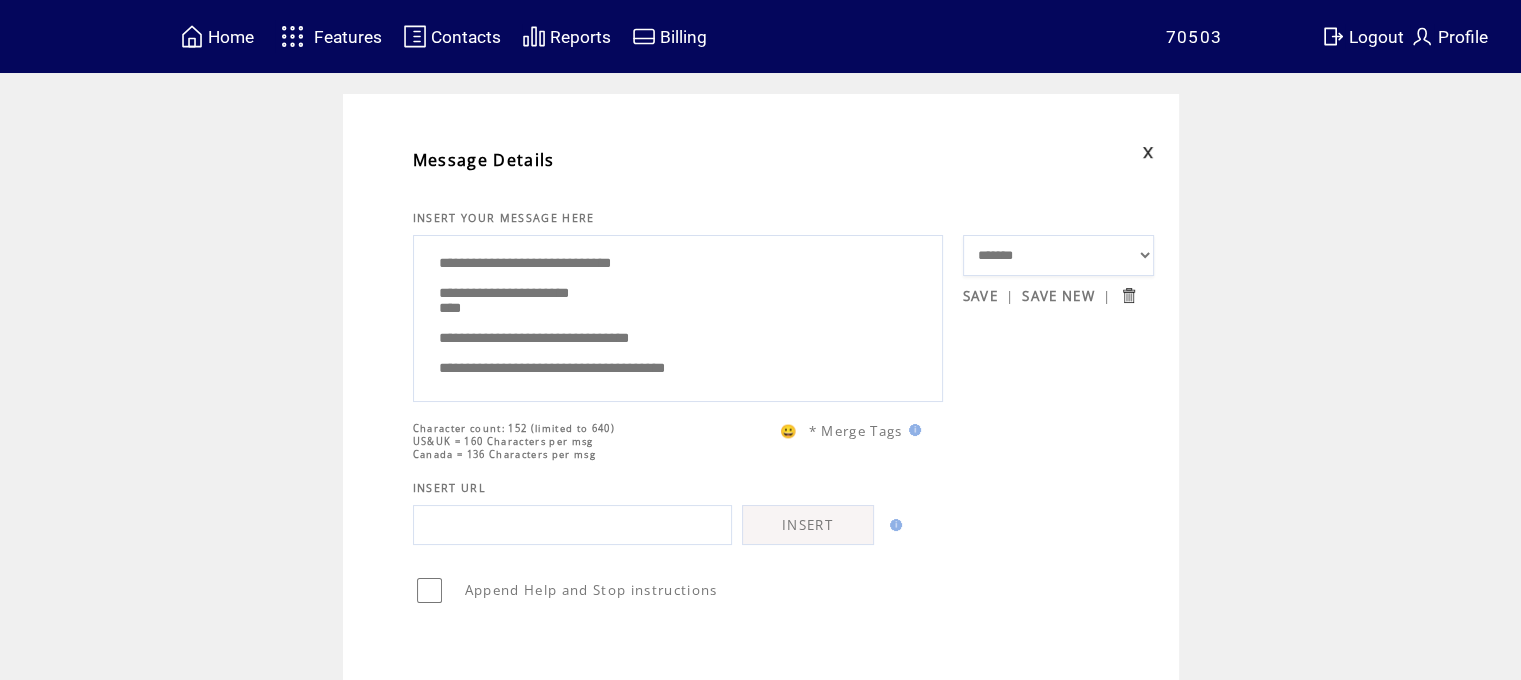 scroll, scrollTop: 80, scrollLeft: 0, axis: vertical 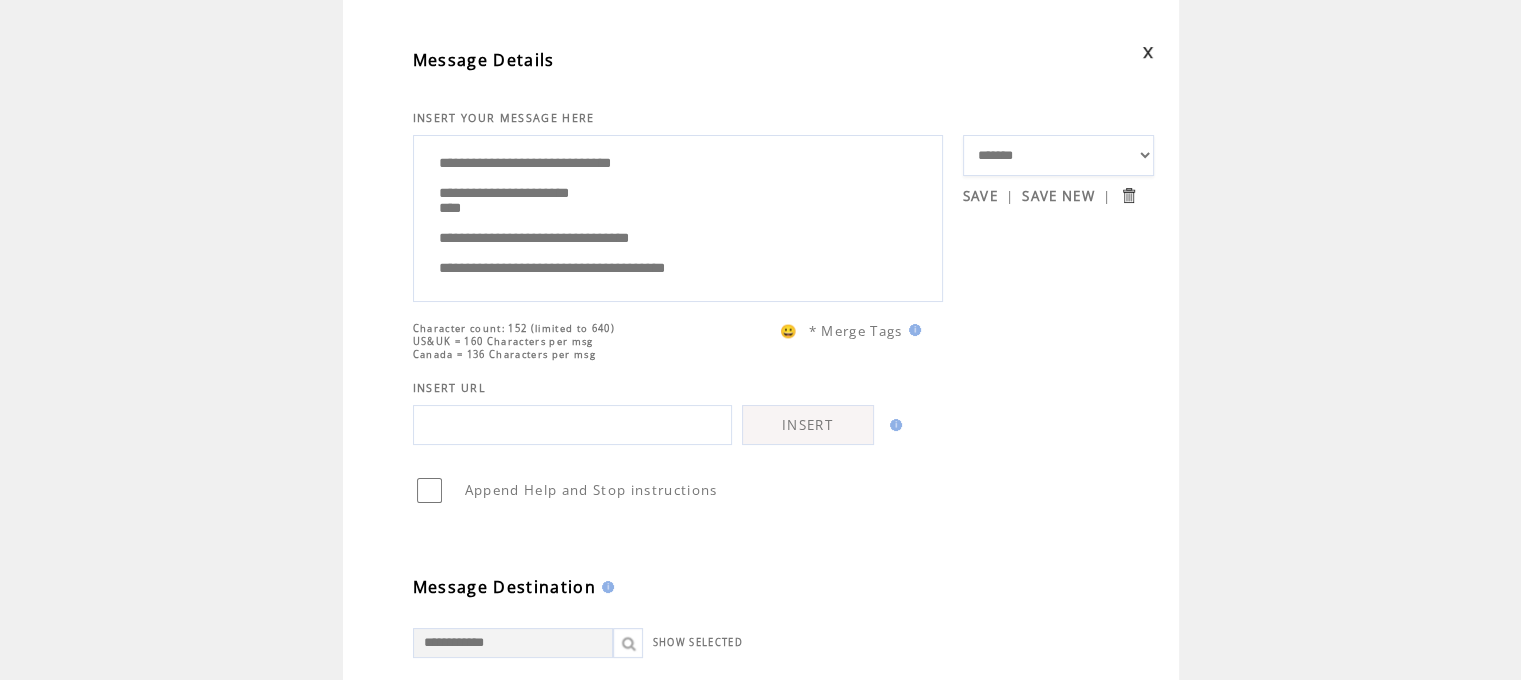 click on "**********" at bounding box center [678, 216] 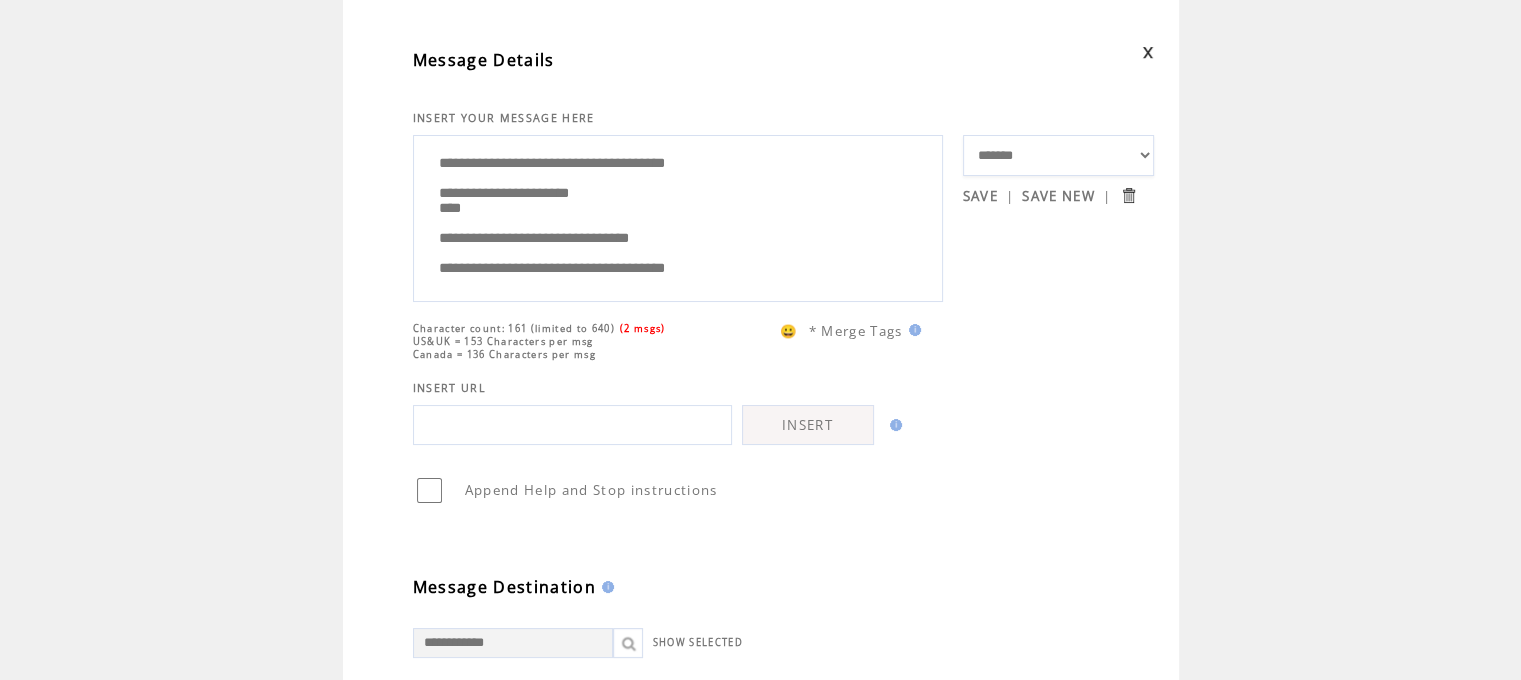type on "**********" 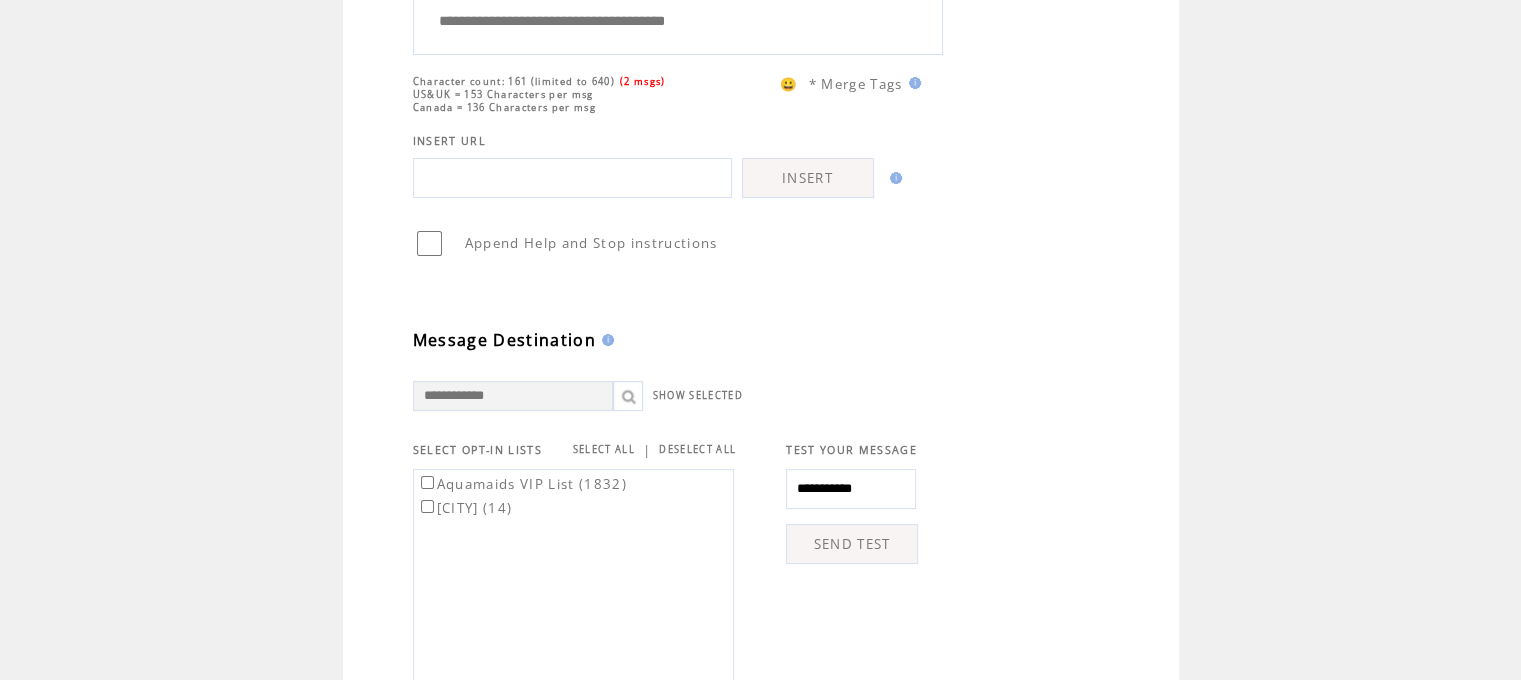 scroll, scrollTop: 400, scrollLeft: 0, axis: vertical 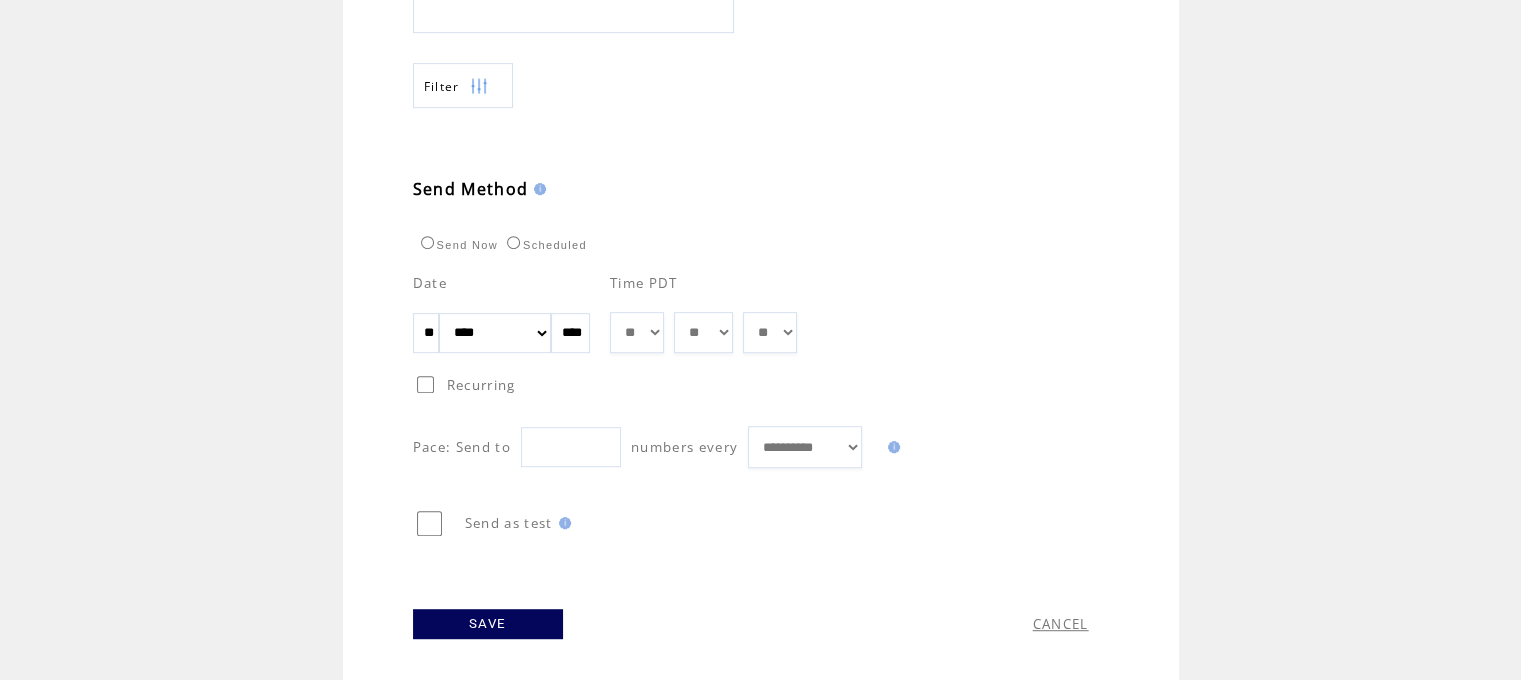 click on "** 	 ** 	 ** 	 ** 	 ** 	 ** 	 ** 	 ** 	 ** 	 ** 	 ** 	 ** 	 **" at bounding box center (637, 333) 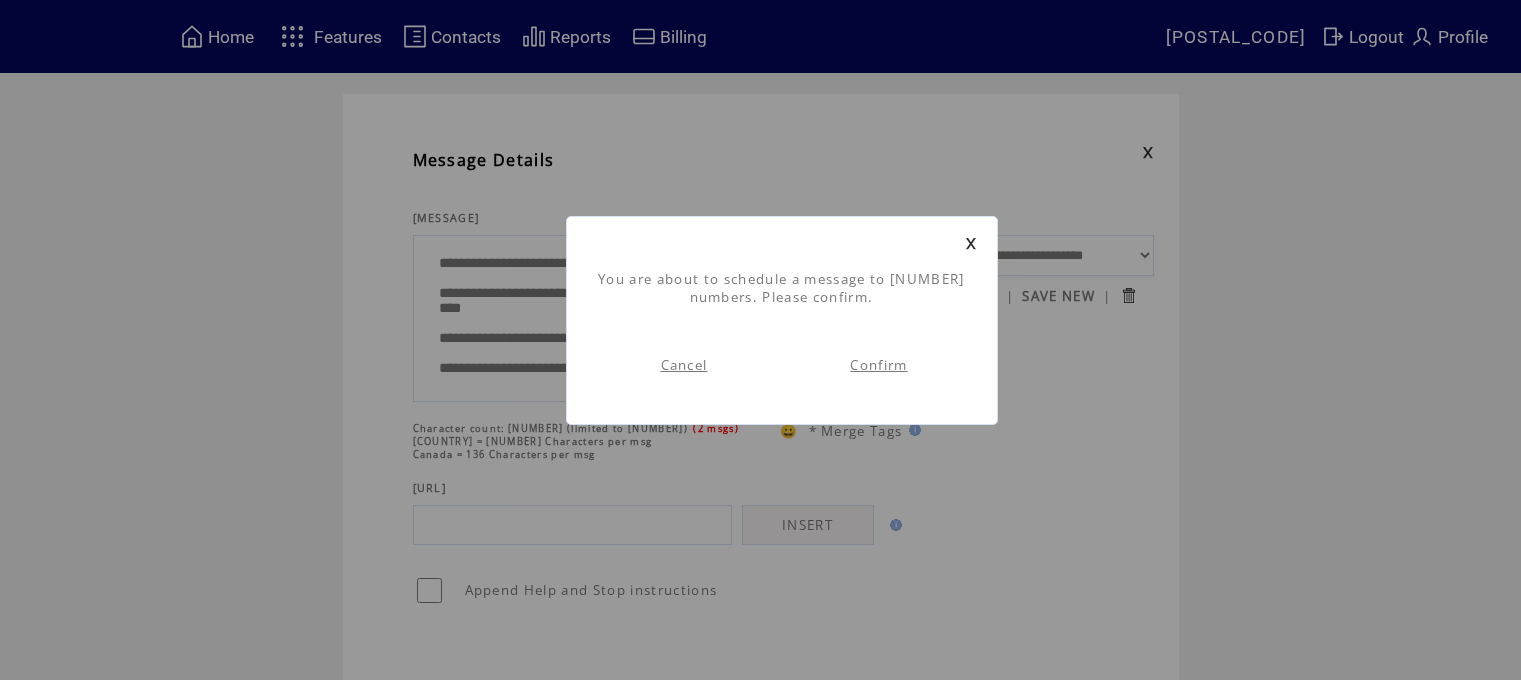 scroll, scrollTop: 0, scrollLeft: 0, axis: both 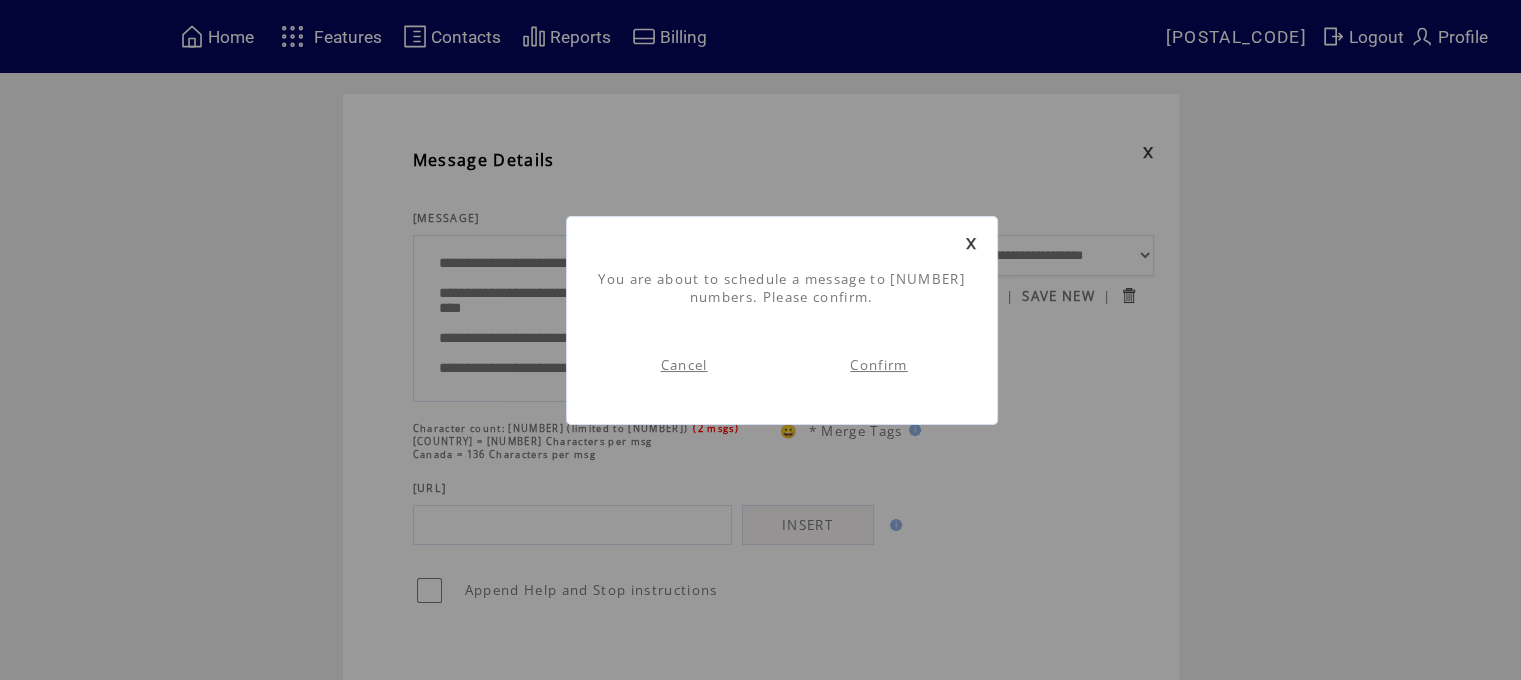 click on "Confirm" at bounding box center [878, 365] 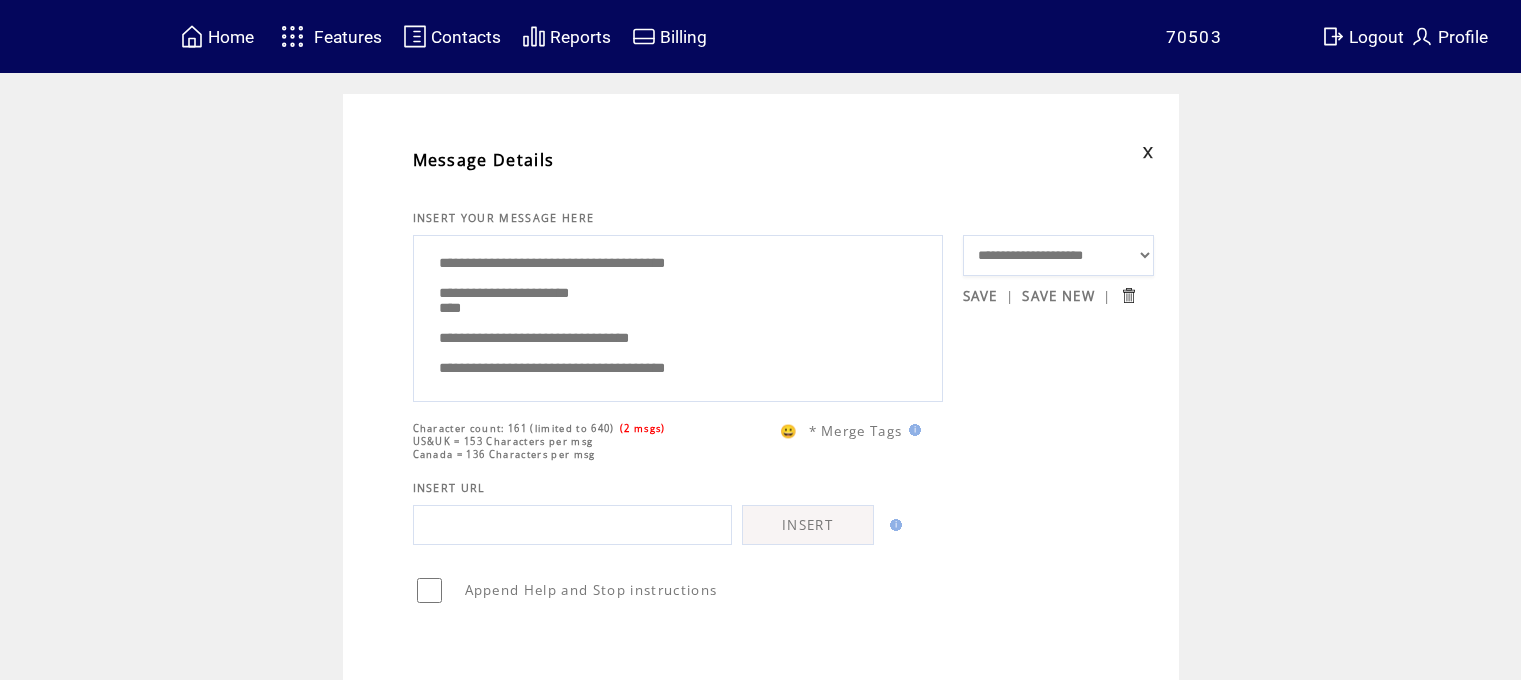 scroll, scrollTop: 0, scrollLeft: 0, axis: both 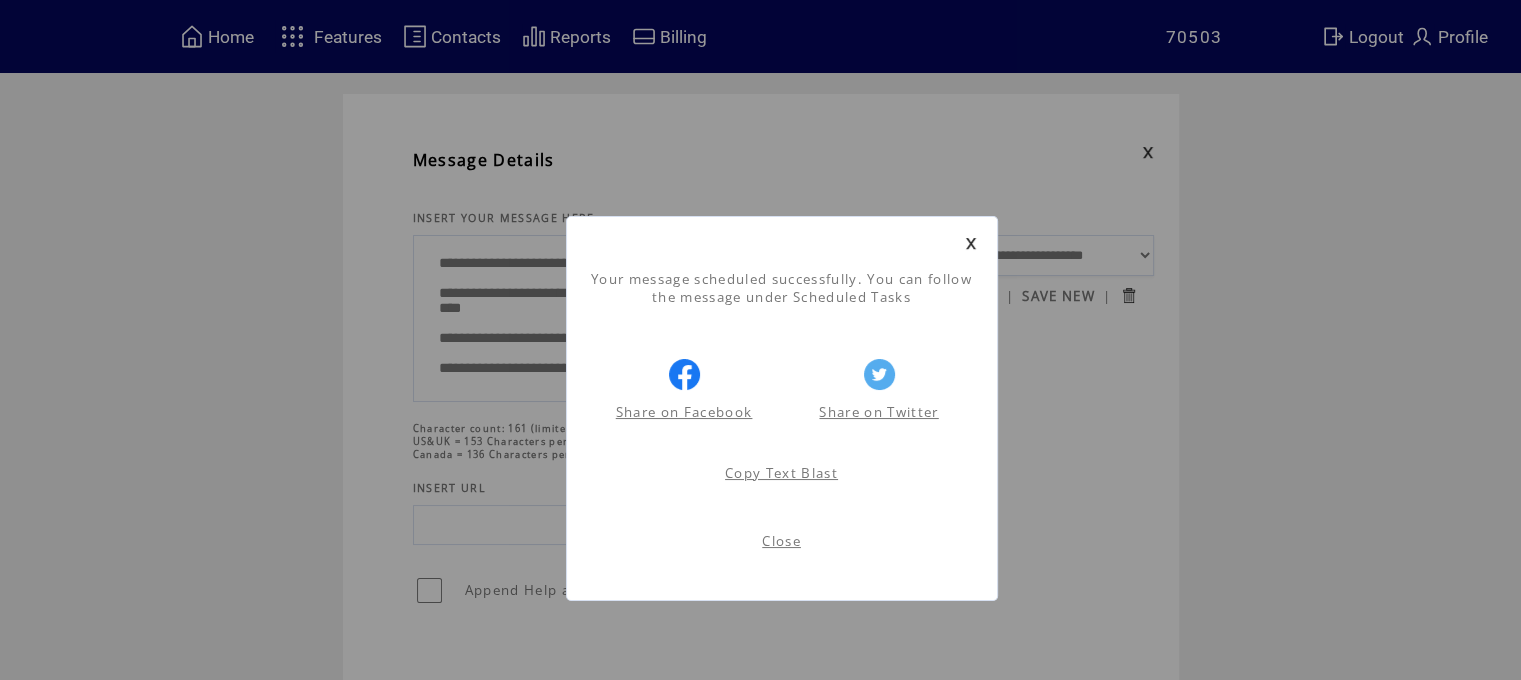click on "Close" at bounding box center (781, 541) 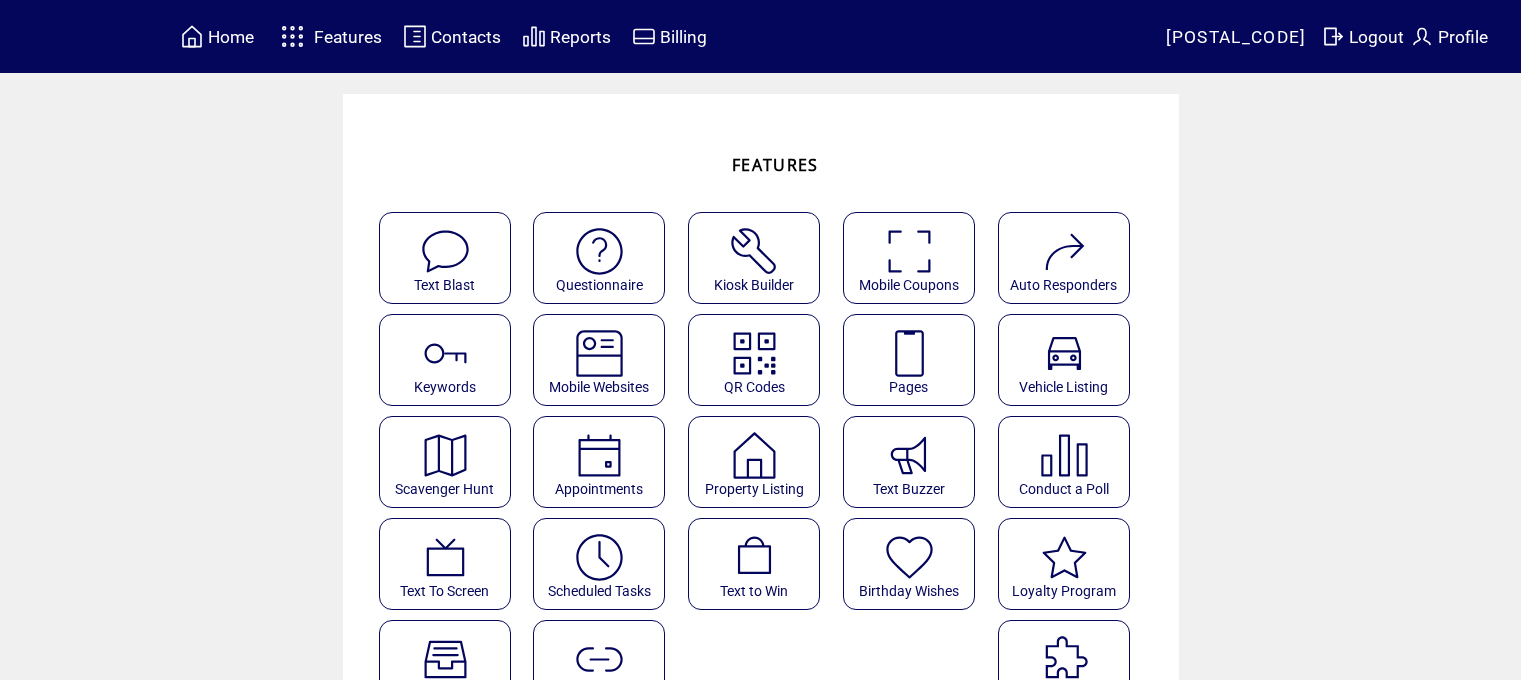 scroll, scrollTop: 0, scrollLeft: 0, axis: both 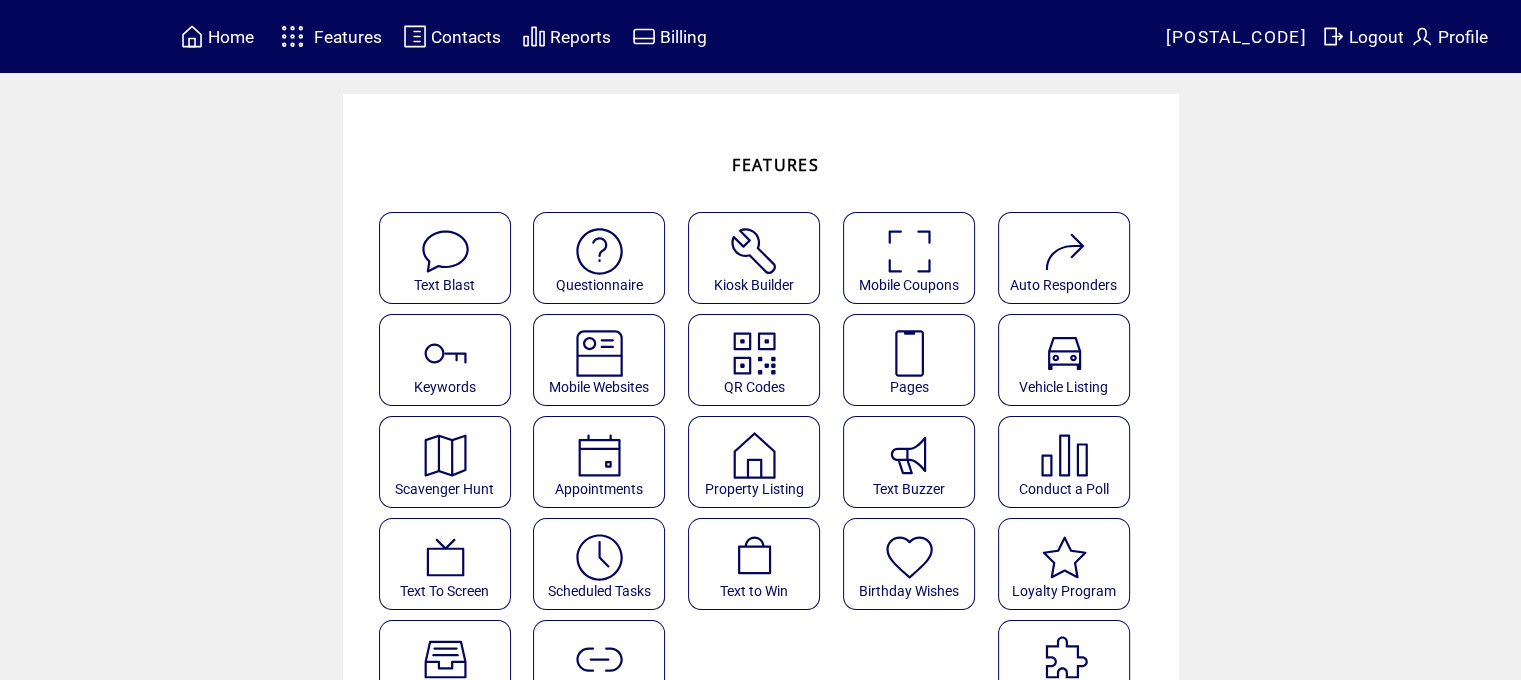 click at bounding box center (599, 557) 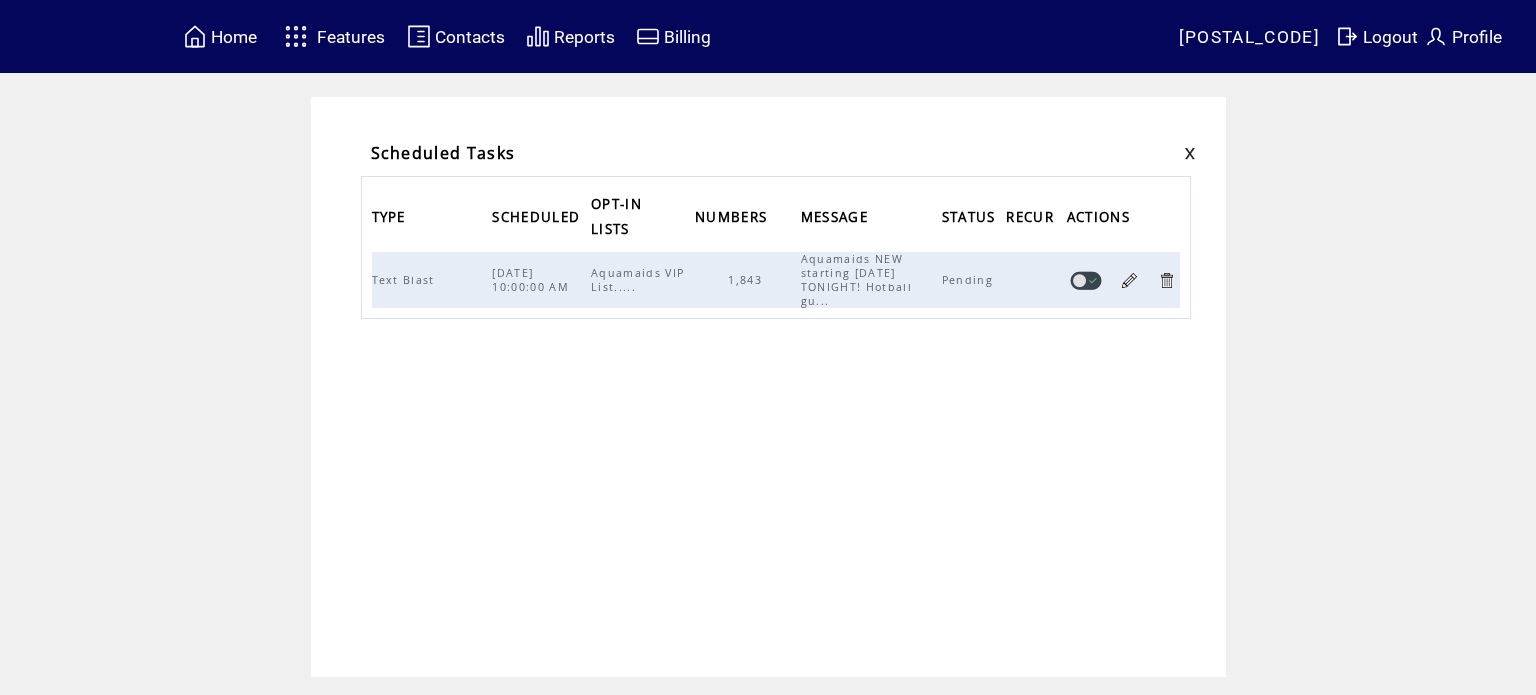 scroll, scrollTop: 0, scrollLeft: 0, axis: both 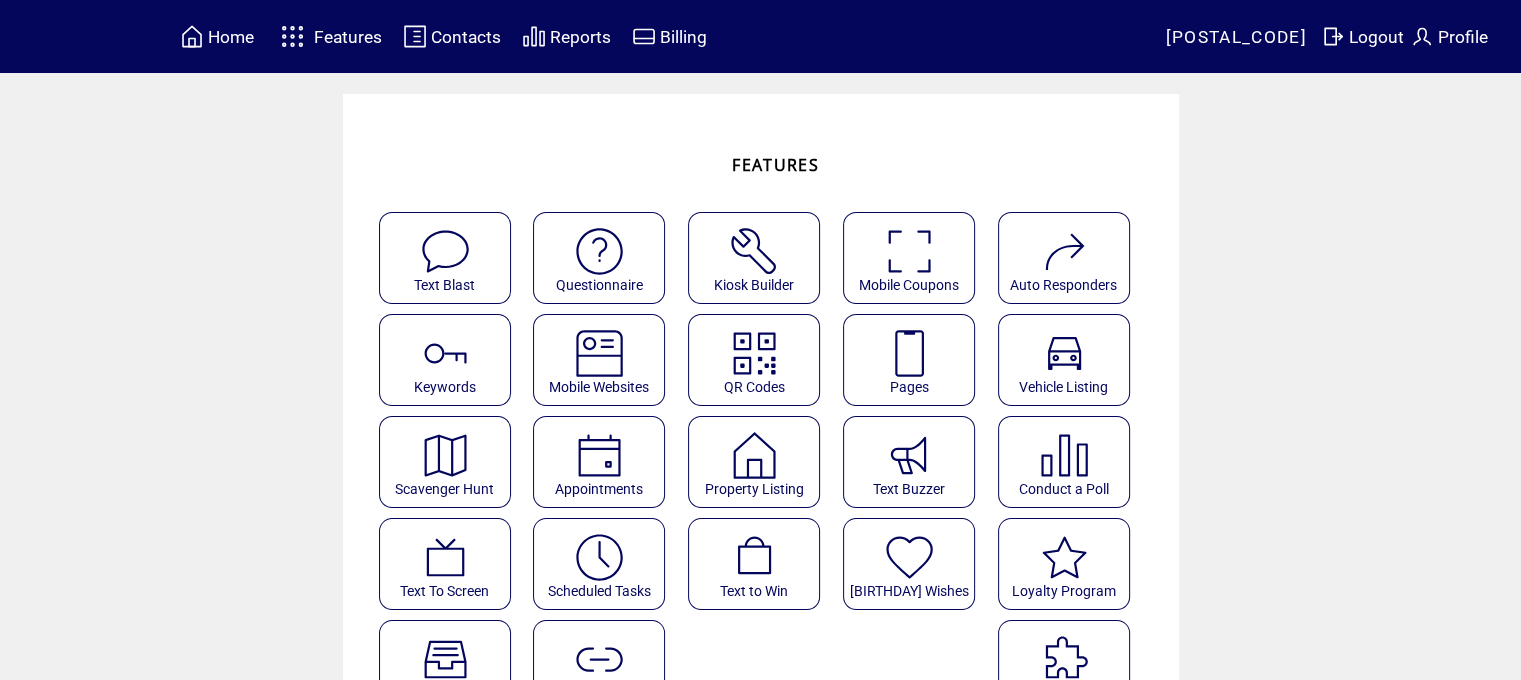 click at bounding box center [445, 251] 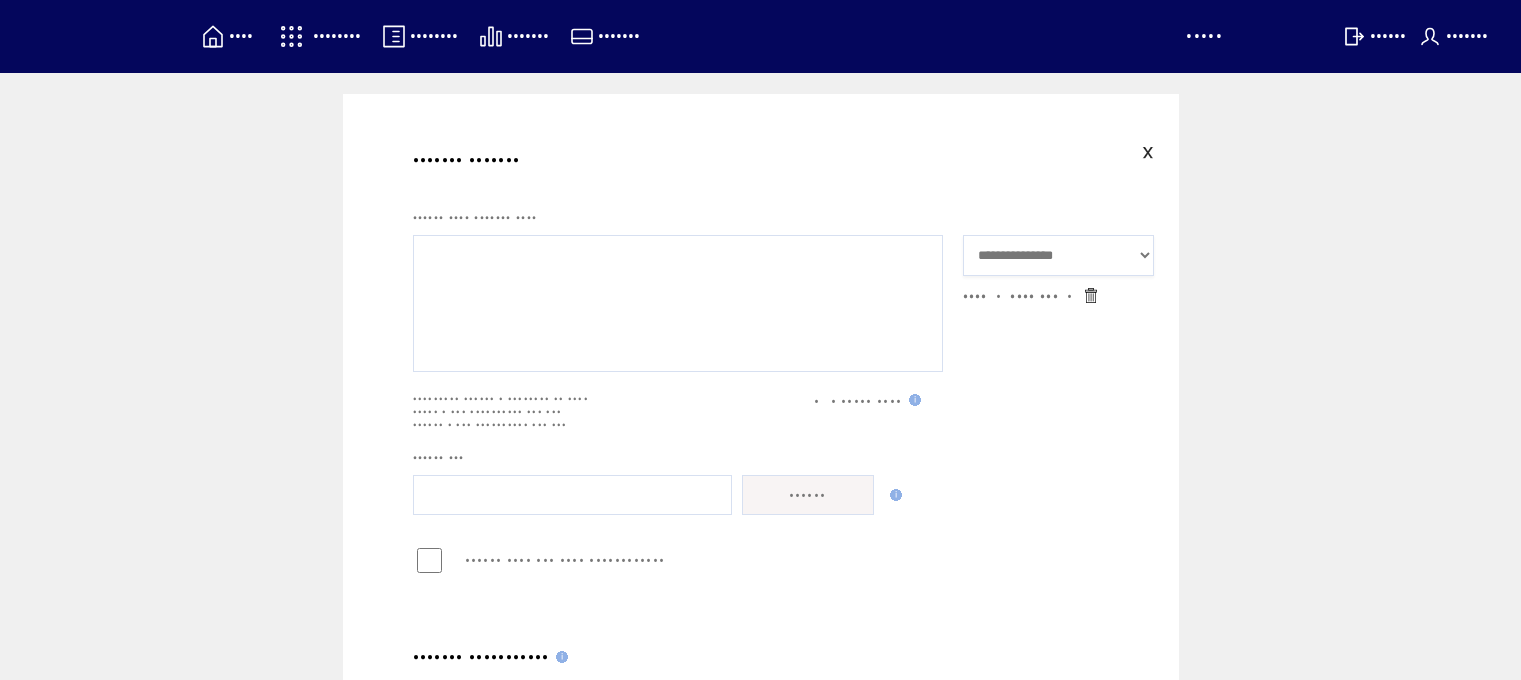 scroll, scrollTop: 0, scrollLeft: 0, axis: both 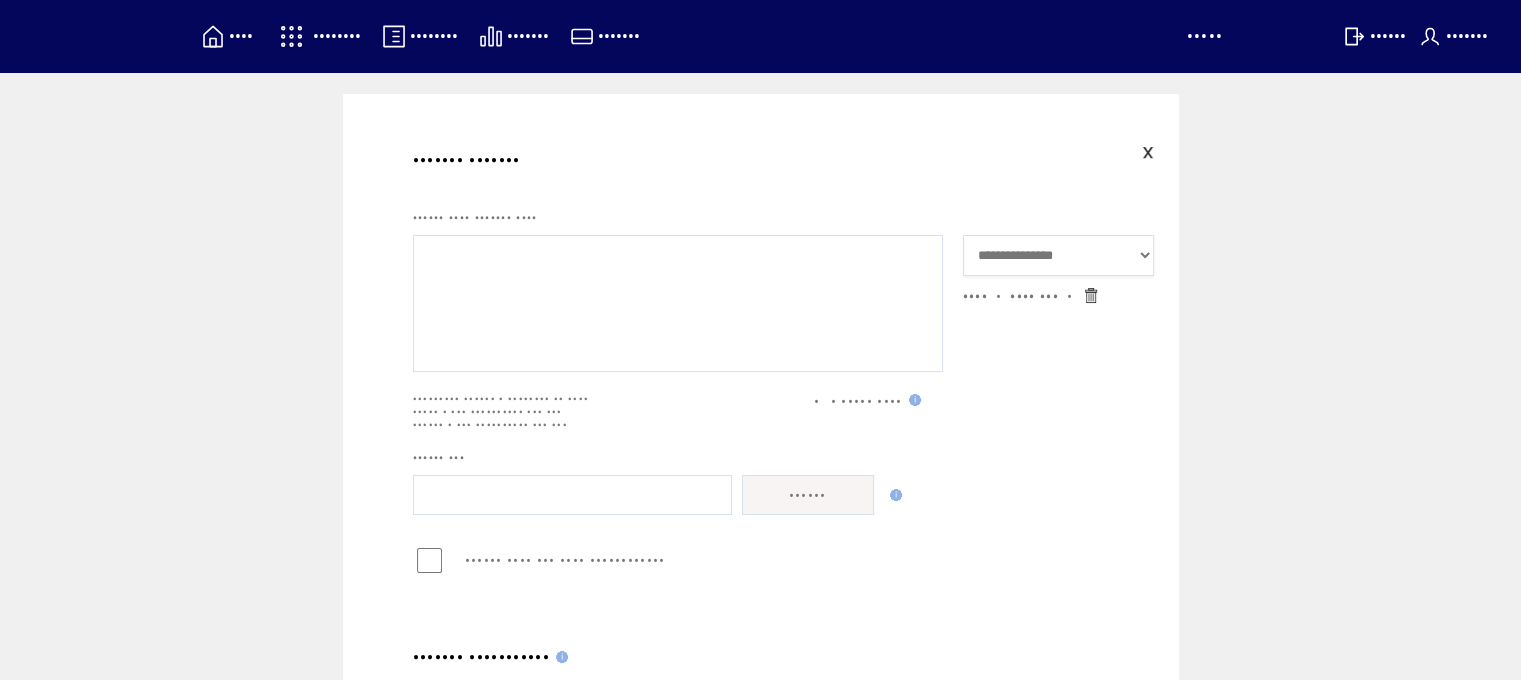 click on "**********" at bounding box center [1059, 256] 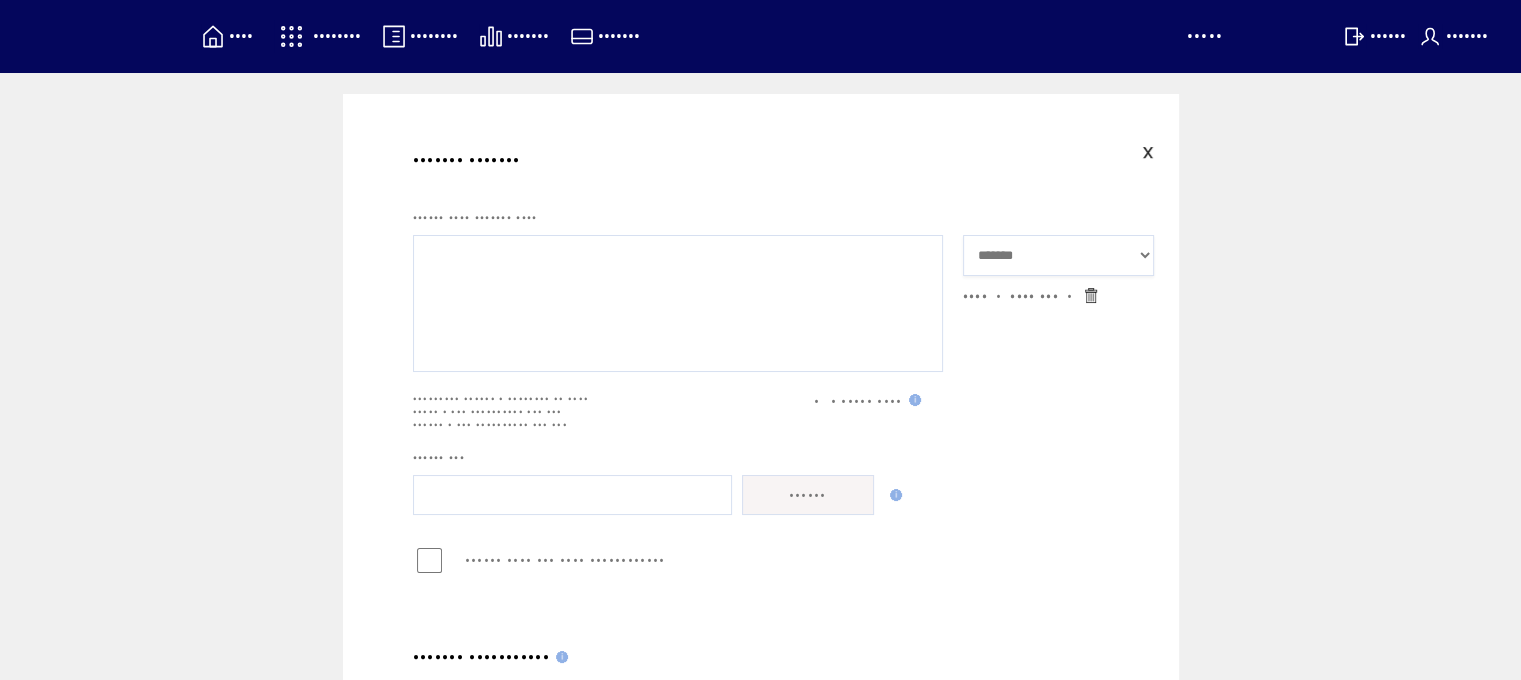 click on "**********" at bounding box center [1059, 256] 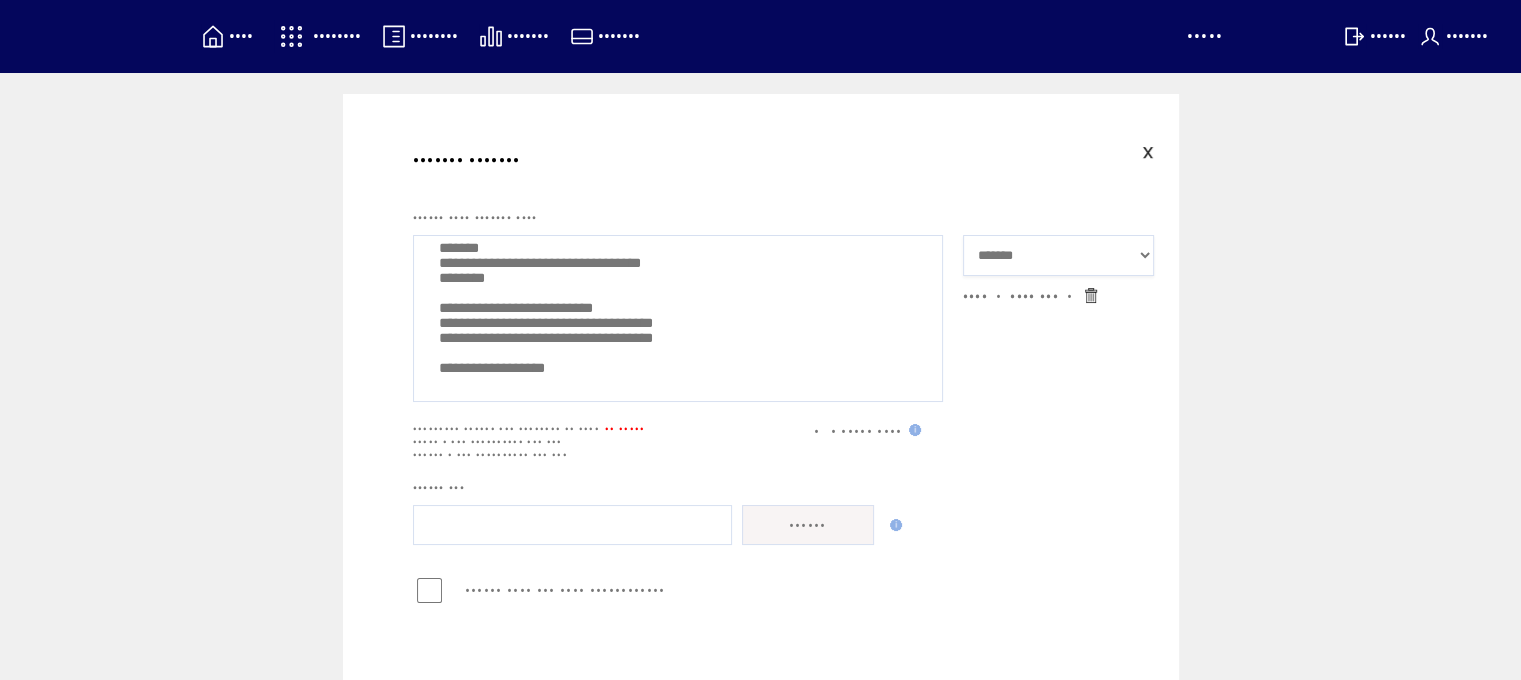 scroll, scrollTop: 300, scrollLeft: 0, axis: vertical 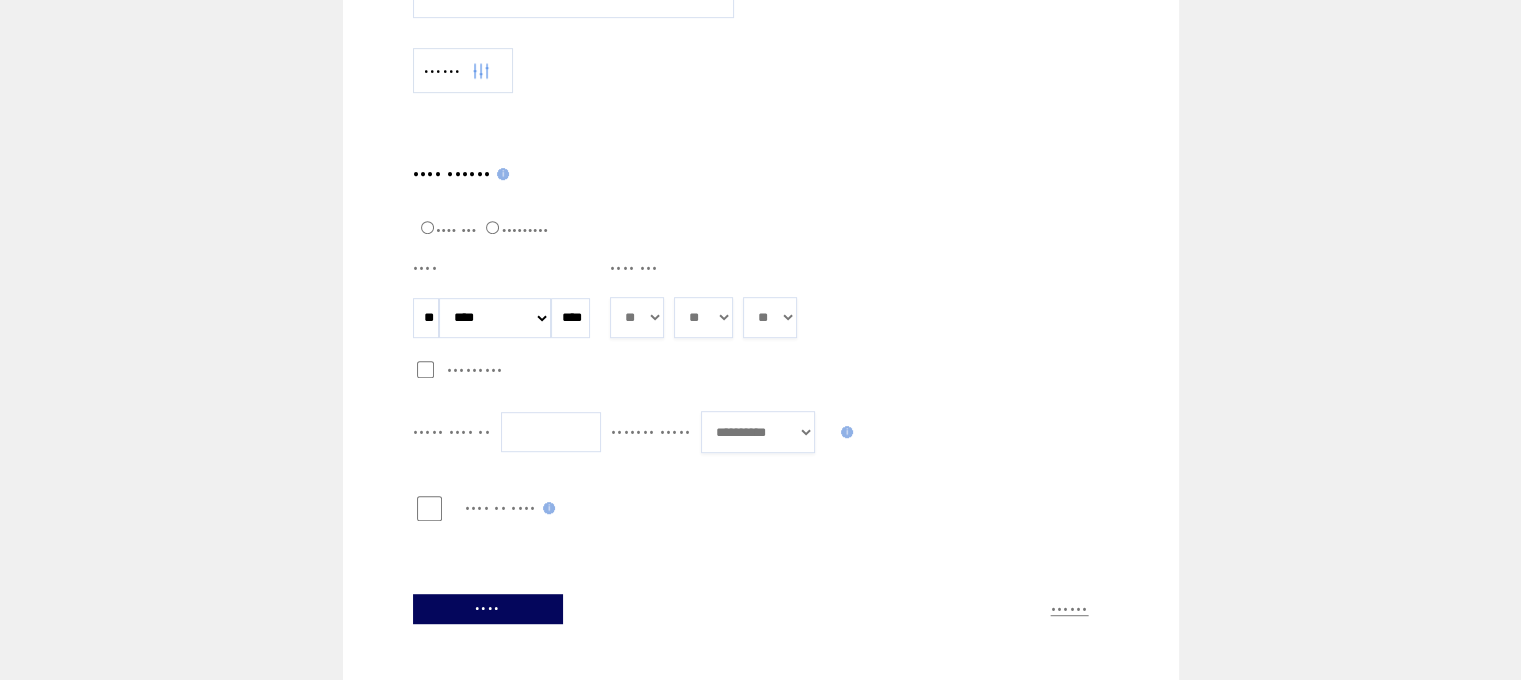click on "** 	 ** 	 ** 	 ** 	 ** 	 ** 	 ** 	 ** 	 ** 	 ** 	 ** 	 ** 	 **" at bounding box center [637, 318] 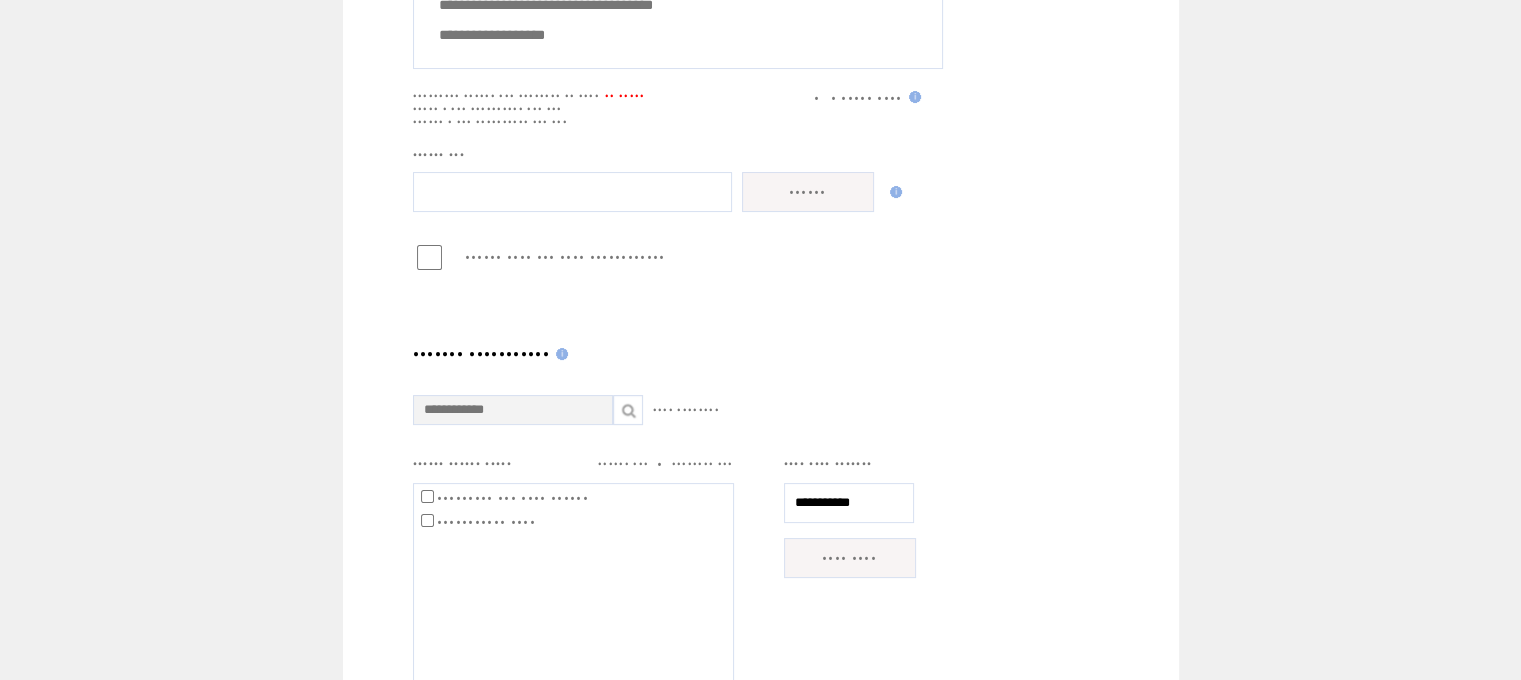 scroll, scrollTop: 120, scrollLeft: 0, axis: vertical 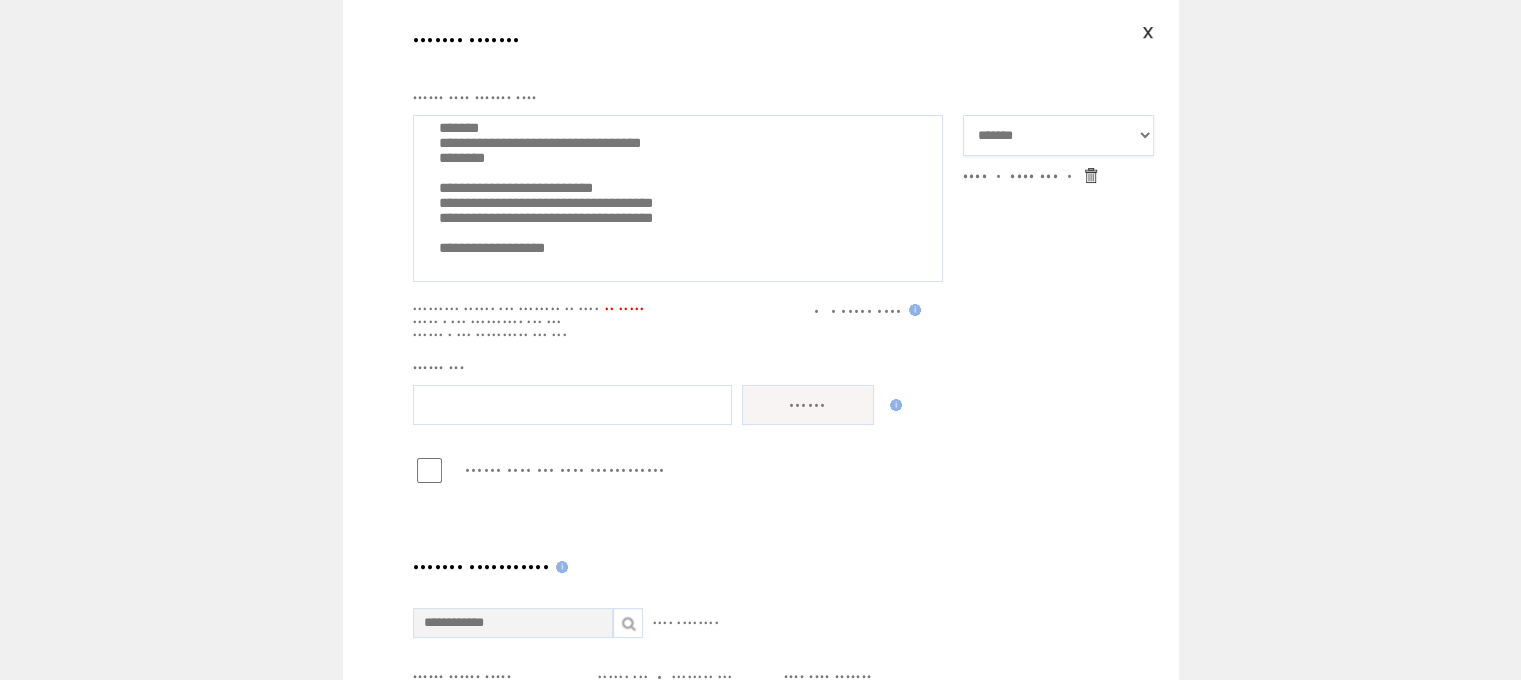 click on "**********" at bounding box center (678, 196) 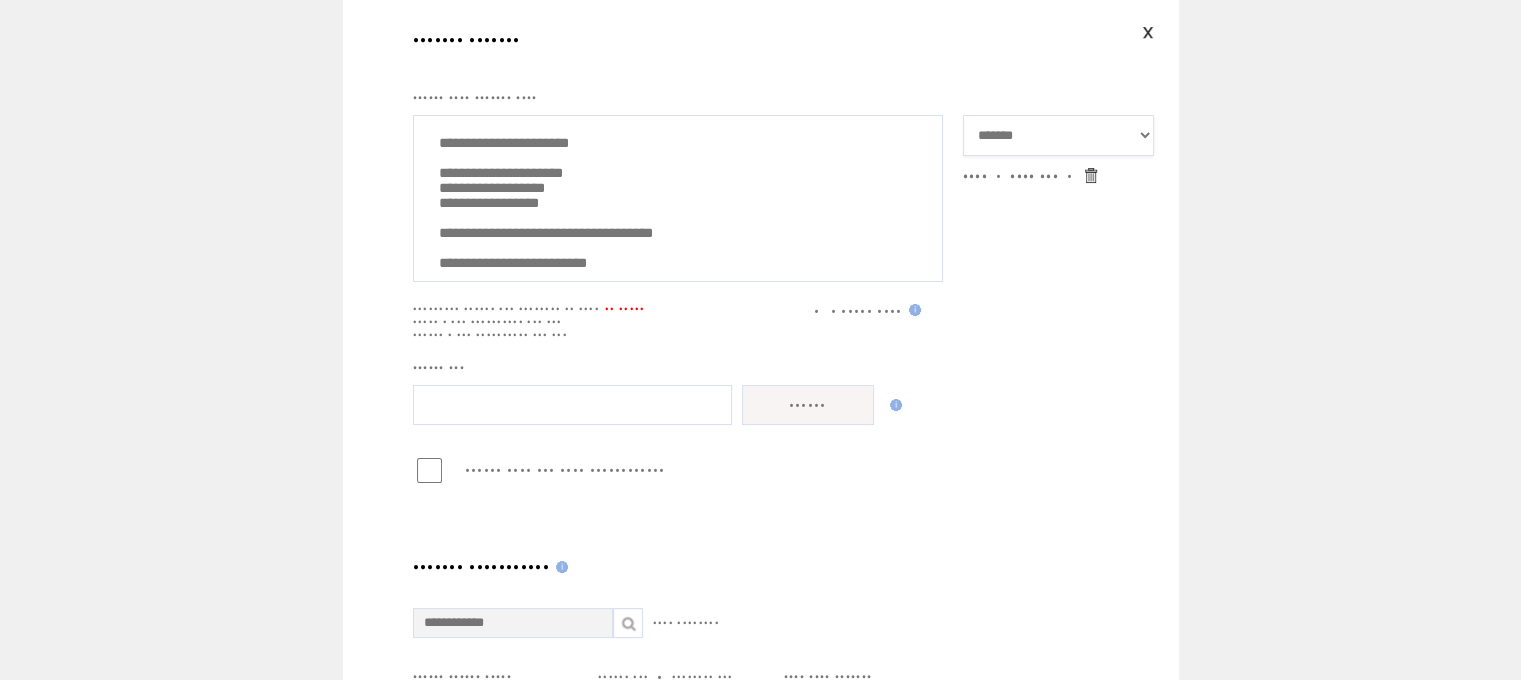 scroll, scrollTop: 0, scrollLeft: 0, axis: both 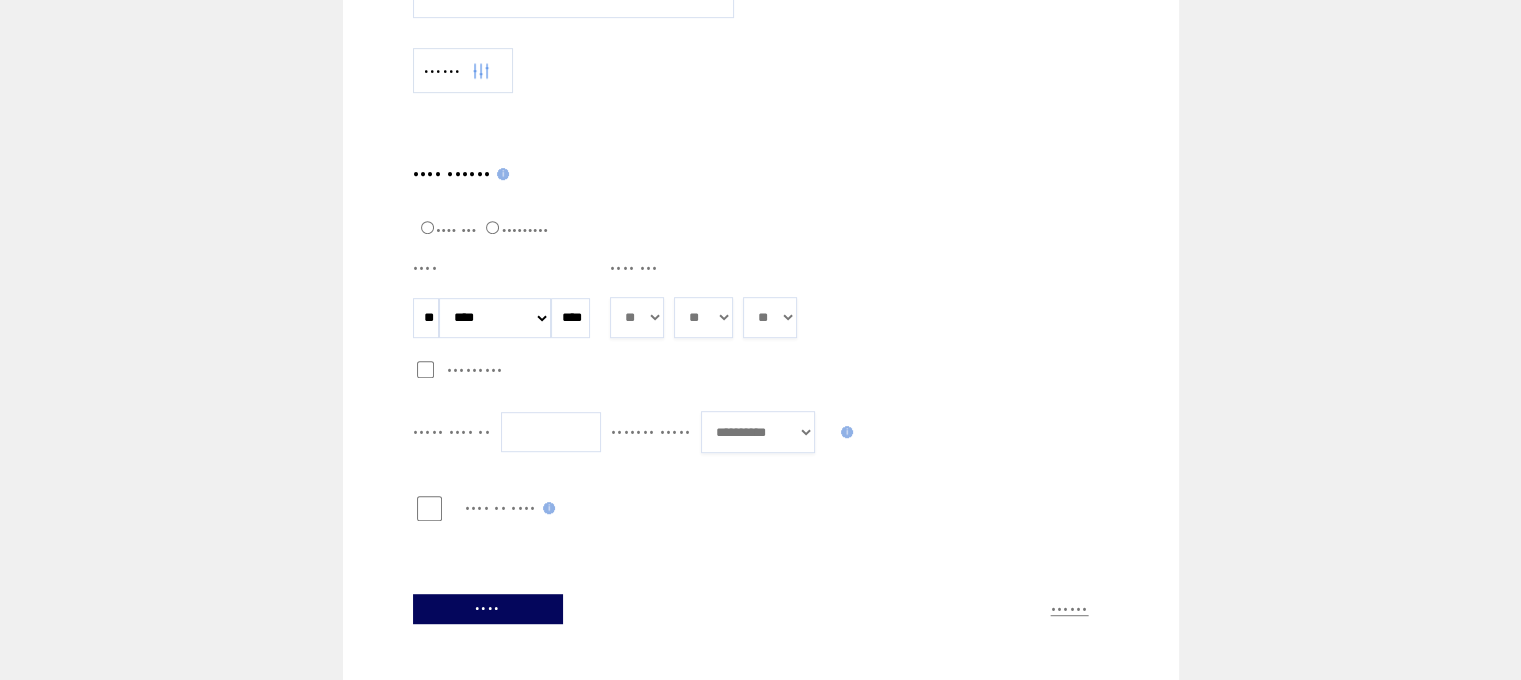 click on "SAVE" at bounding box center [488, 609] 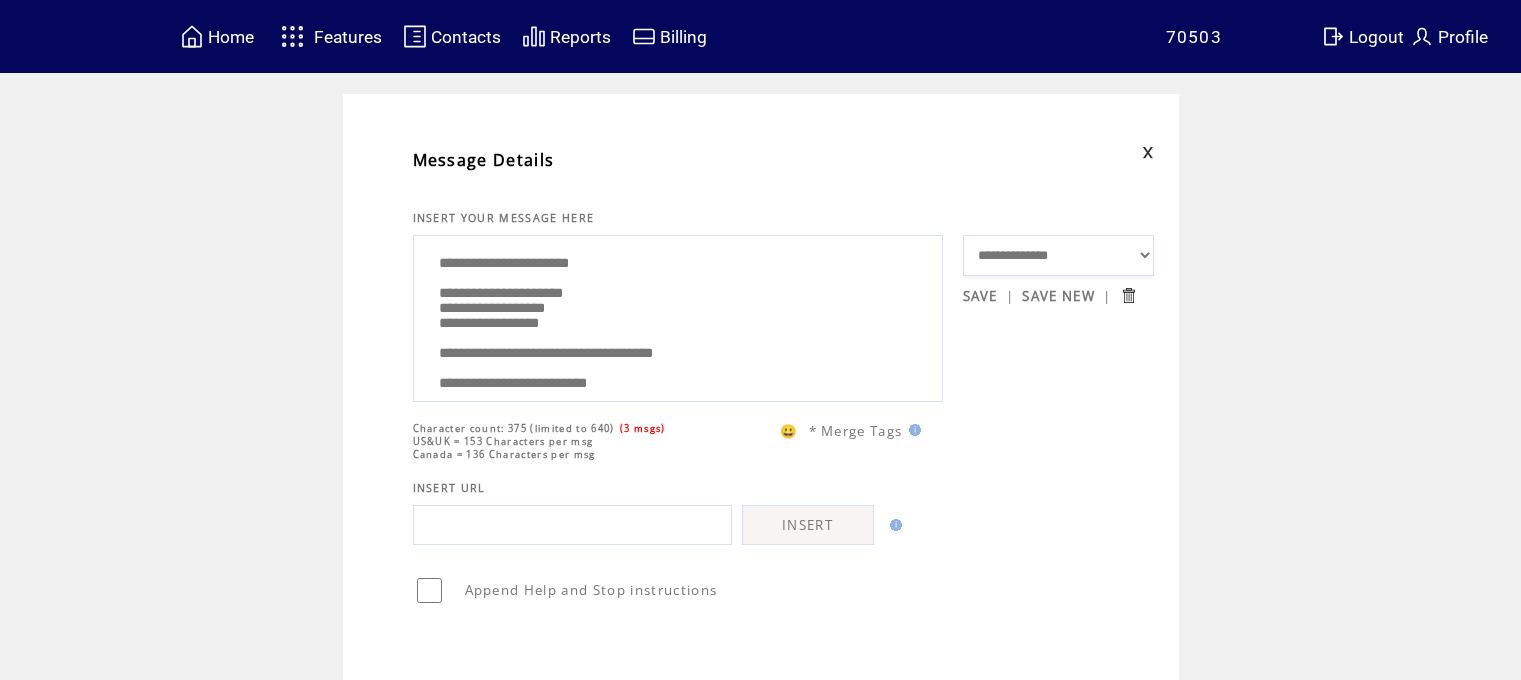 scroll, scrollTop: 0, scrollLeft: 0, axis: both 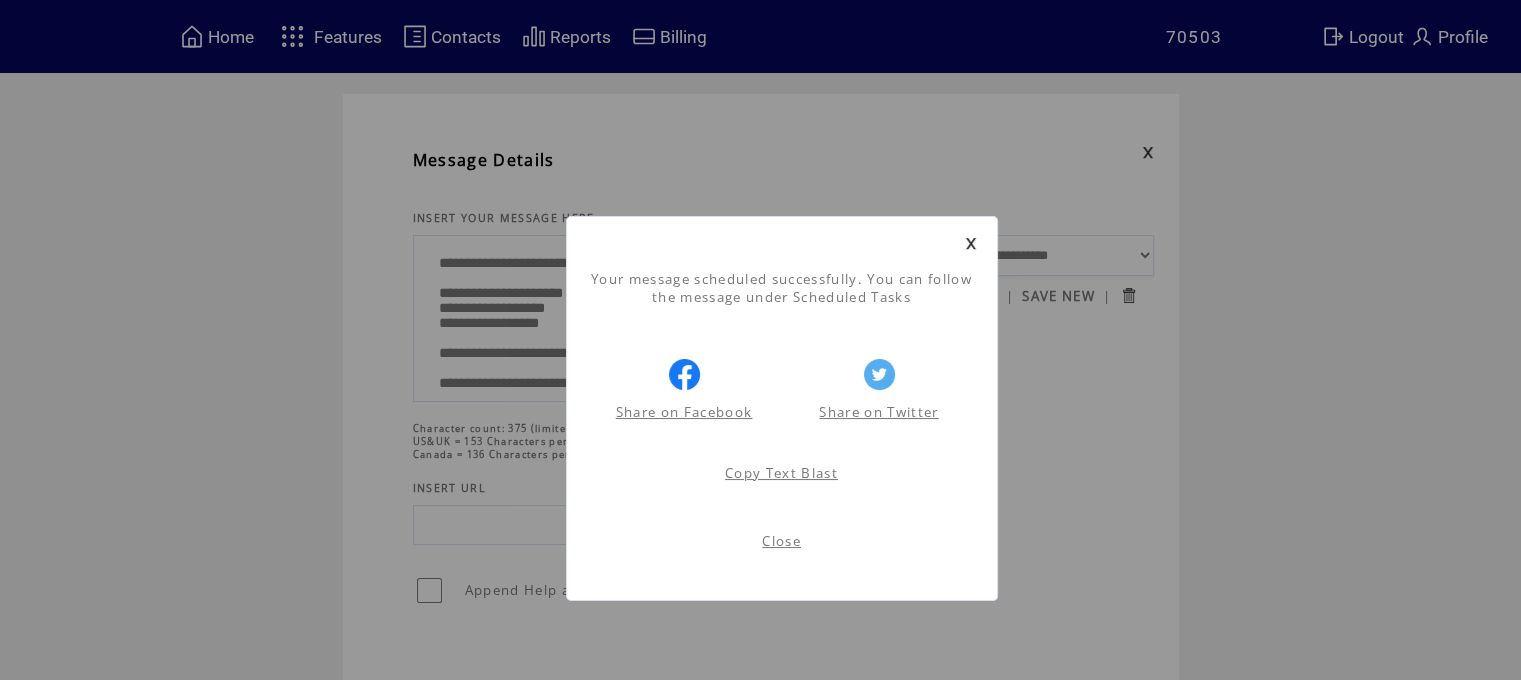 click on "Close" at bounding box center (781, 541) 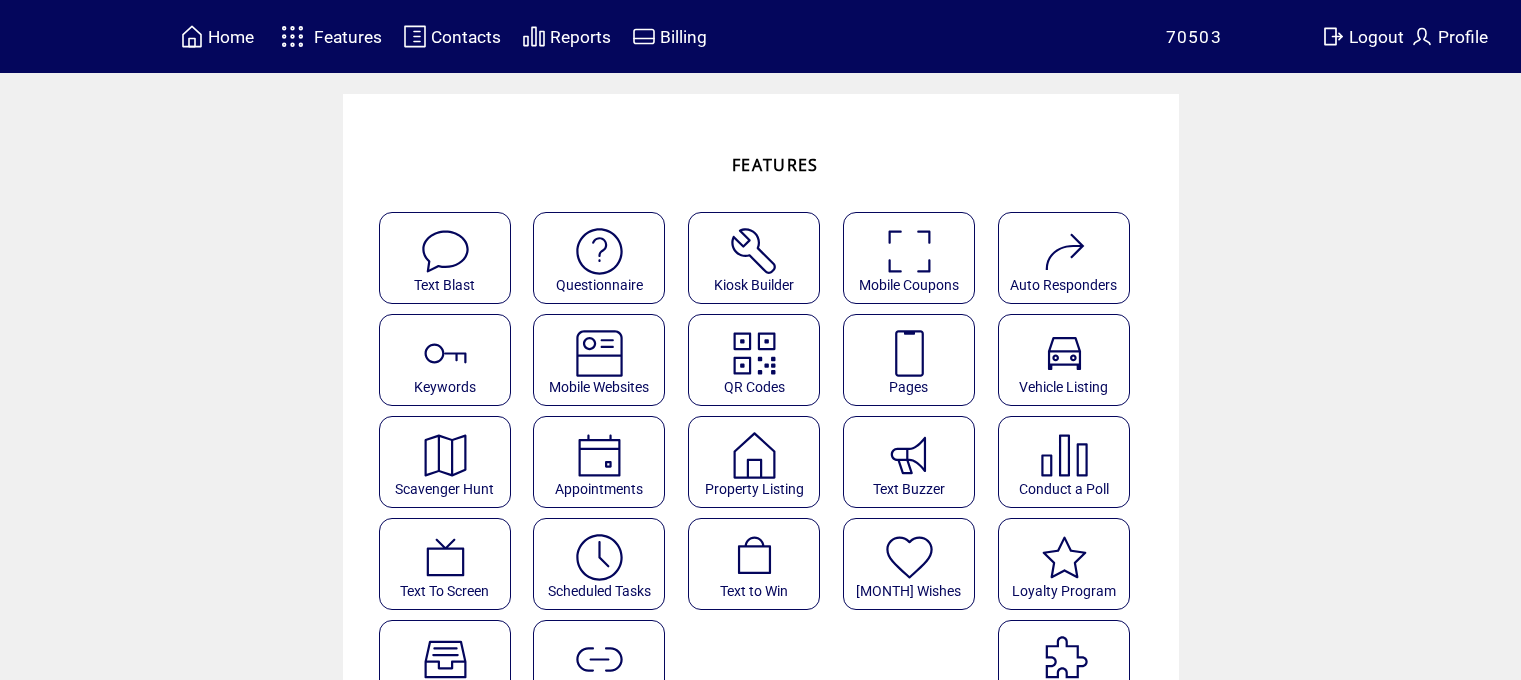 scroll, scrollTop: 0, scrollLeft: 0, axis: both 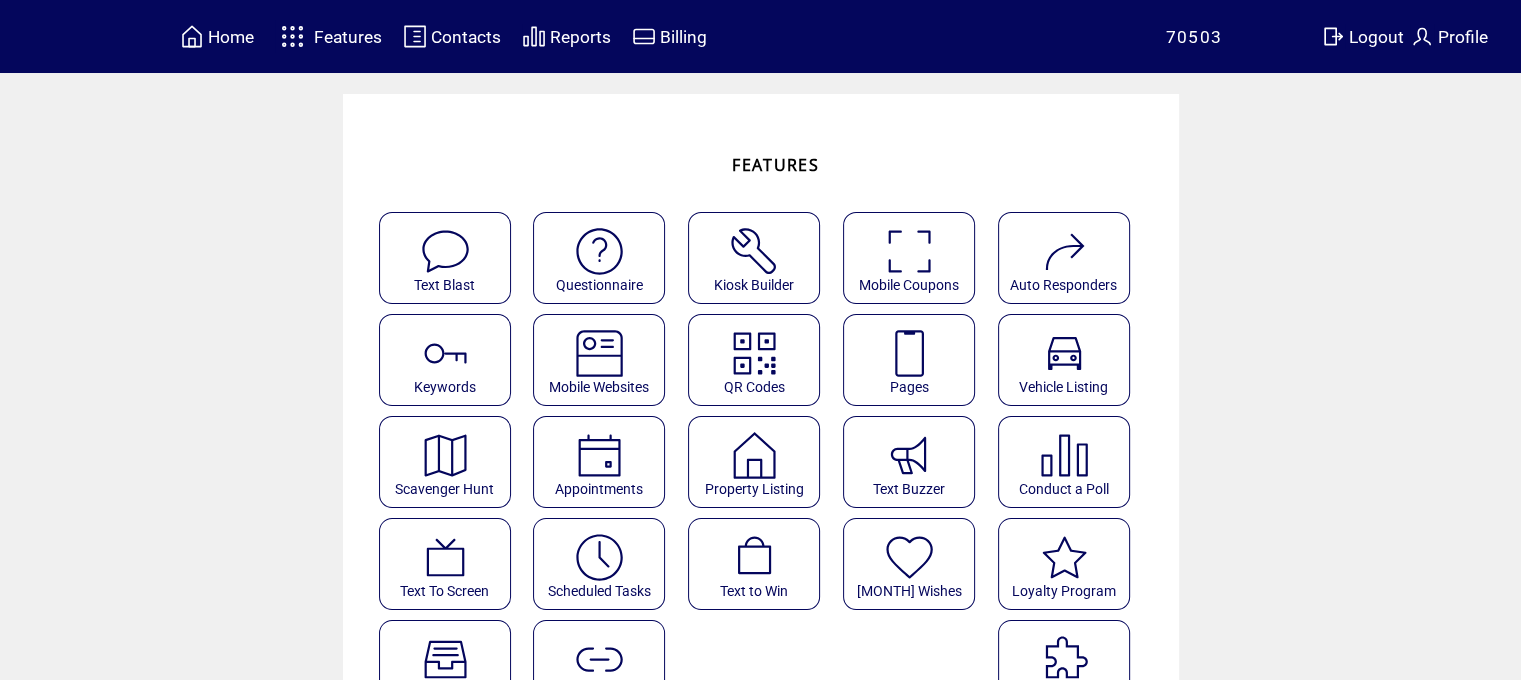 click at bounding box center (599, 557) 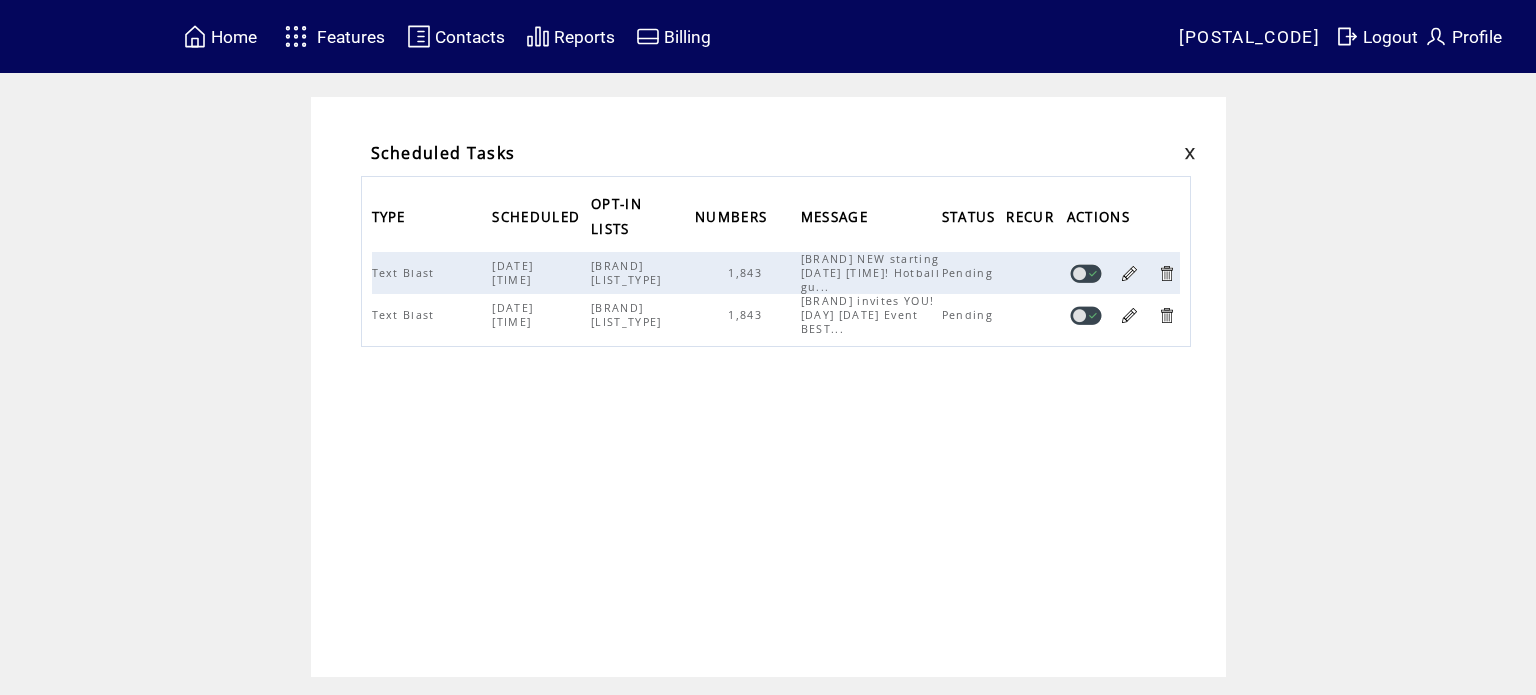 scroll, scrollTop: 0, scrollLeft: 0, axis: both 